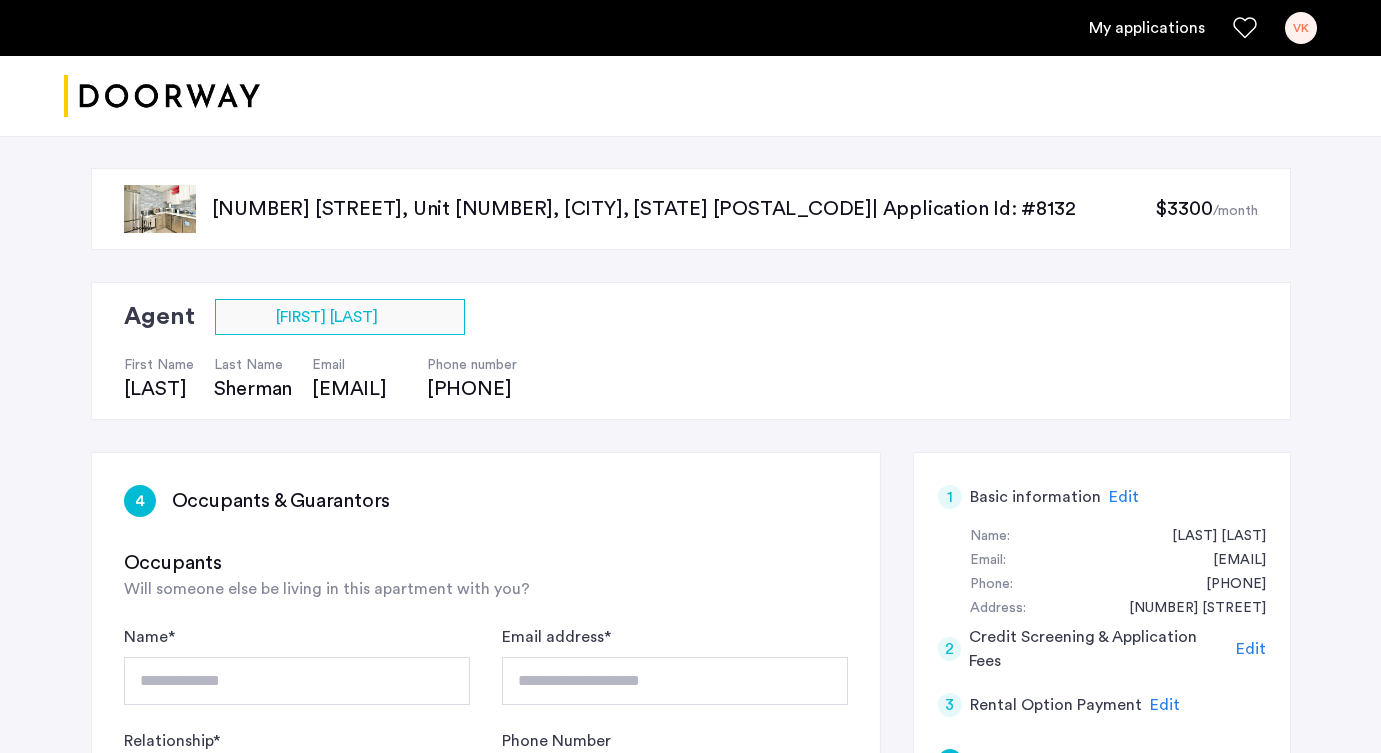 scroll, scrollTop: 333, scrollLeft: 0, axis: vertical 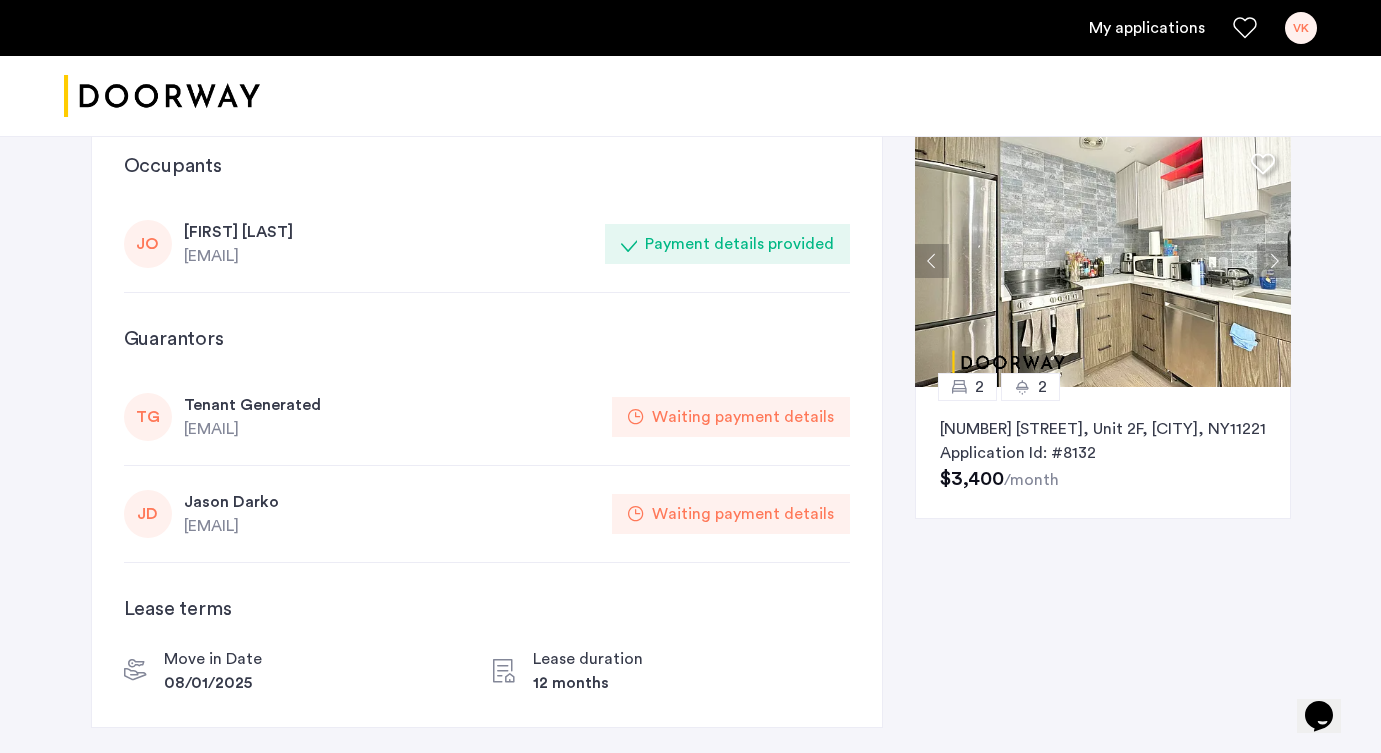 click on "Payment details provided" 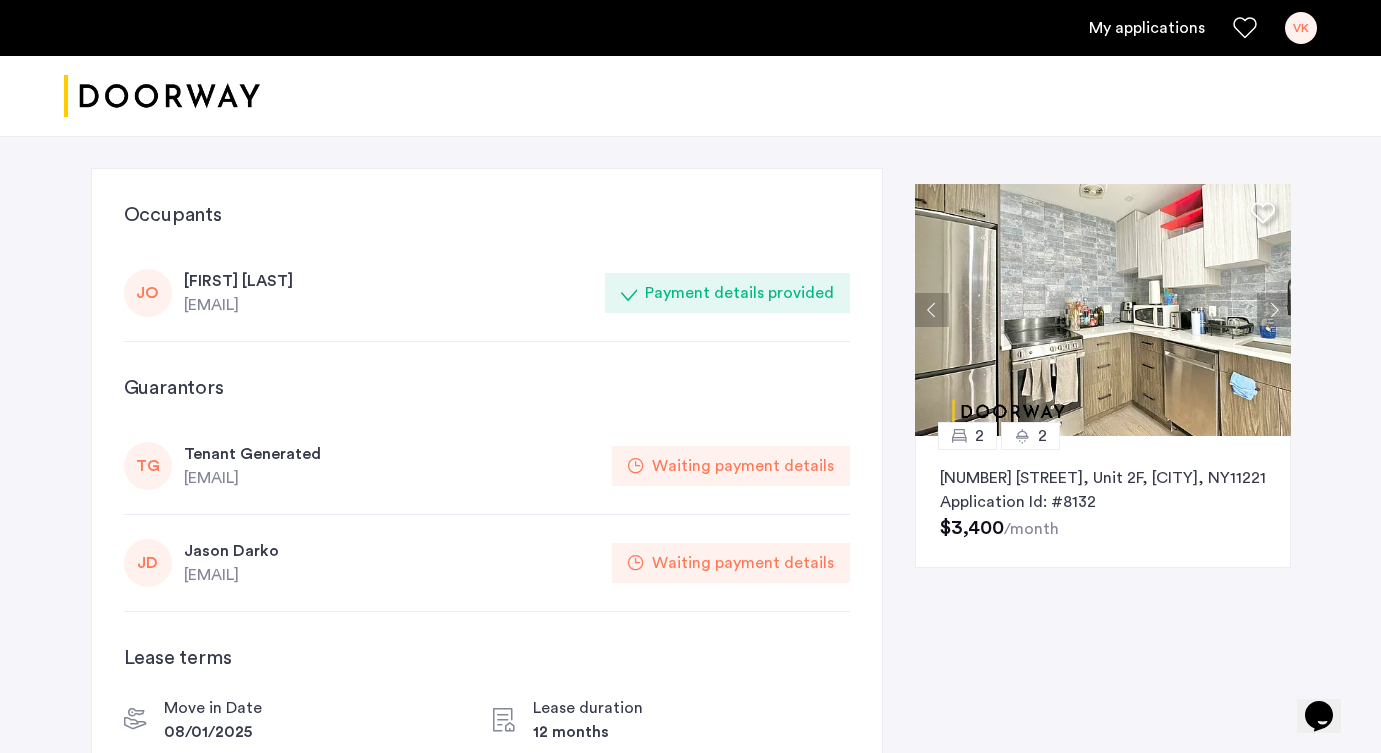 scroll, scrollTop: 0, scrollLeft: 0, axis: both 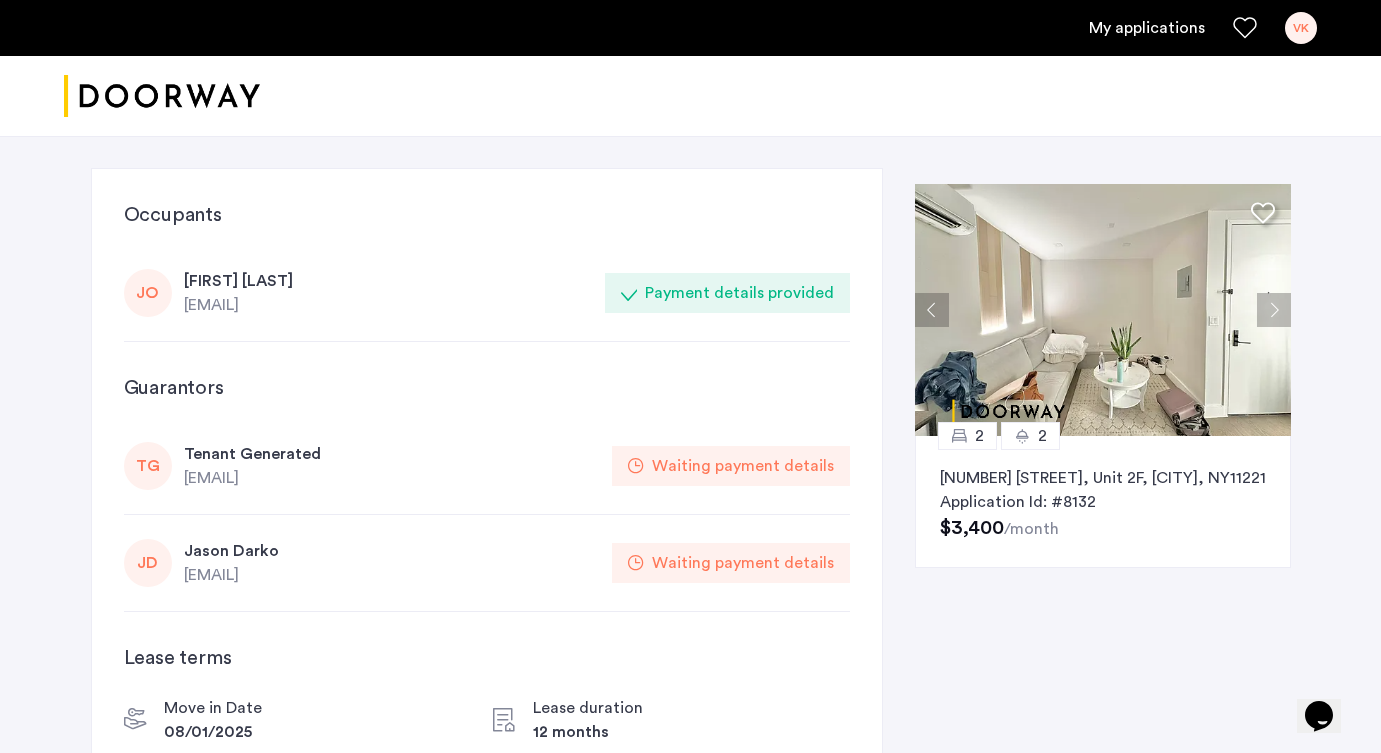 click 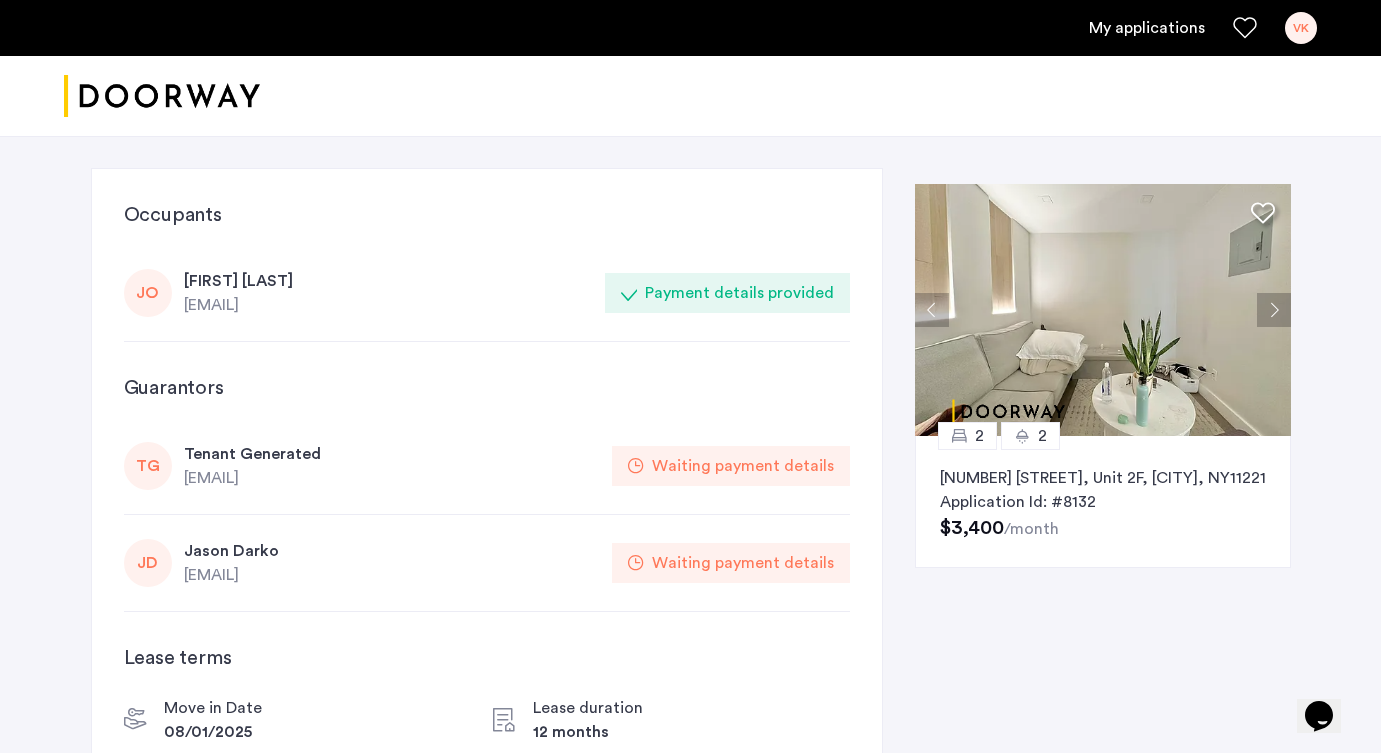 click 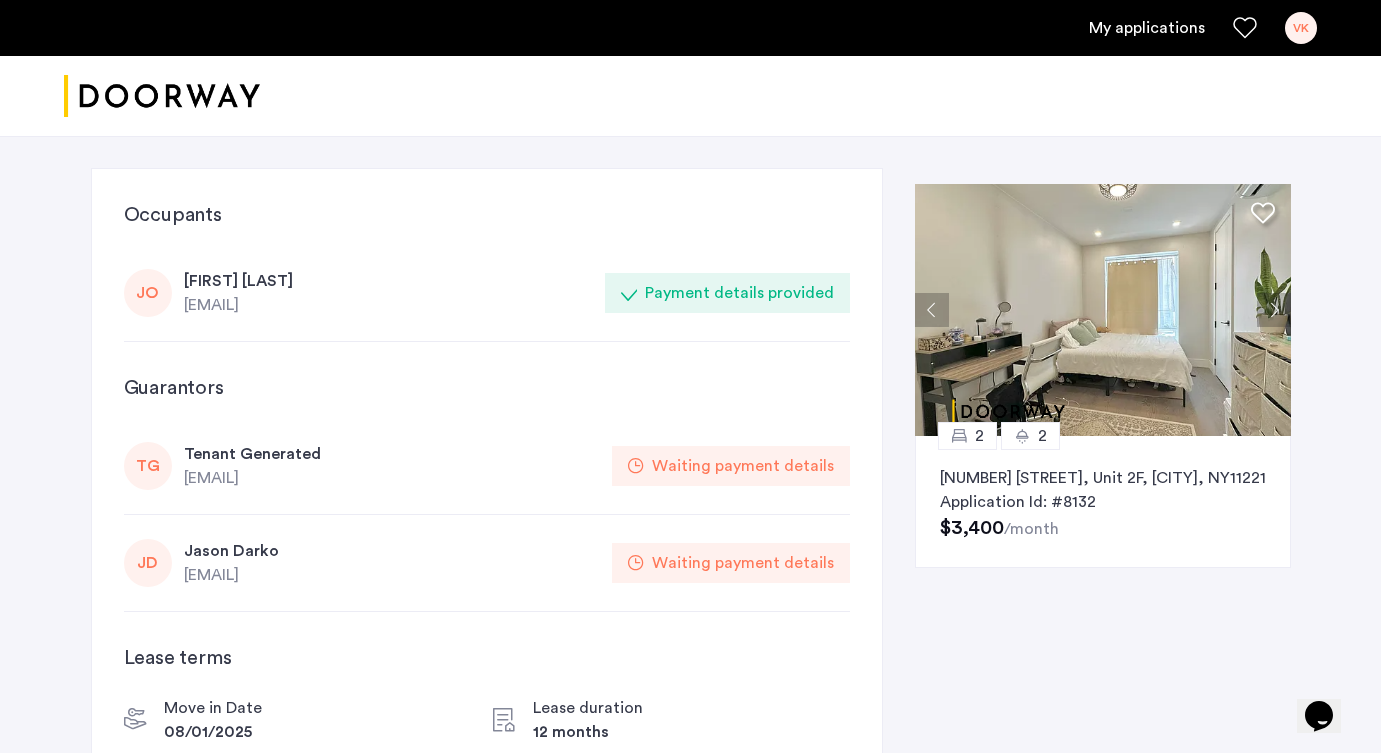 click 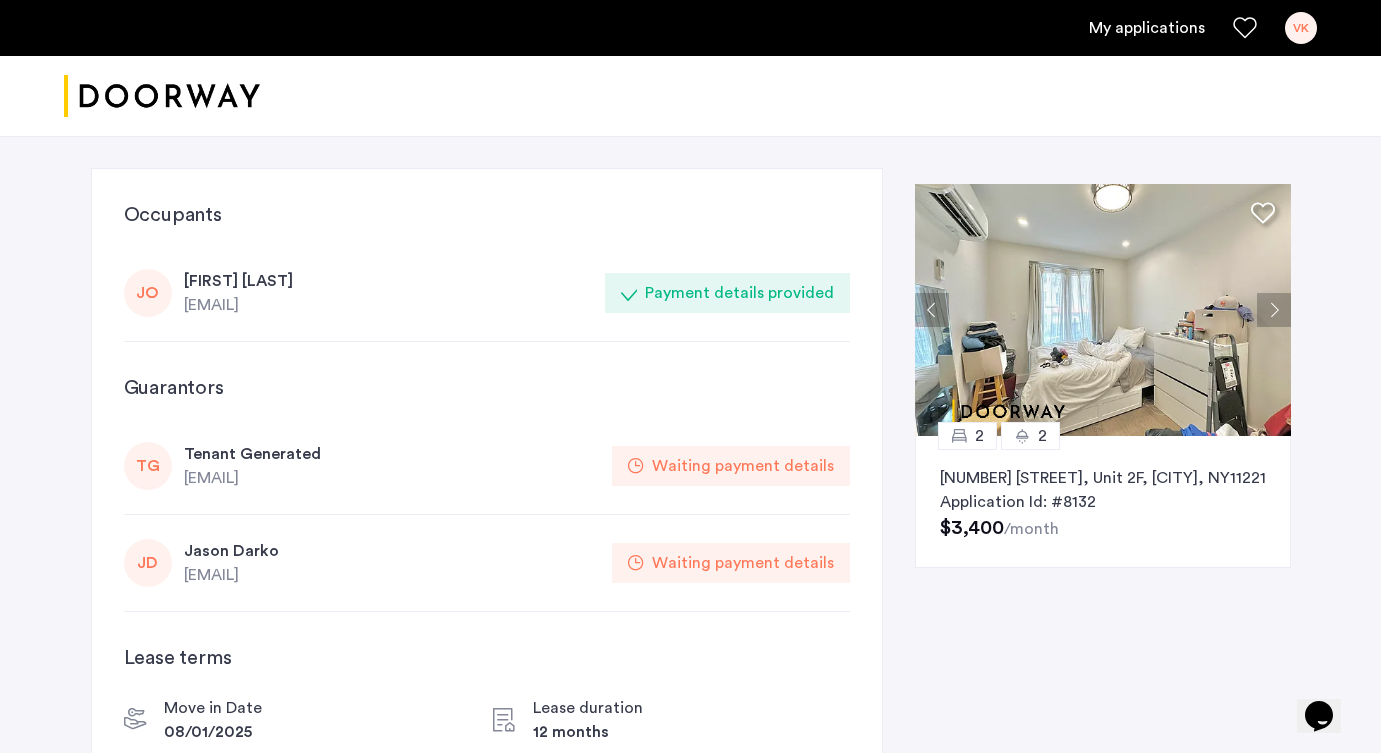 click 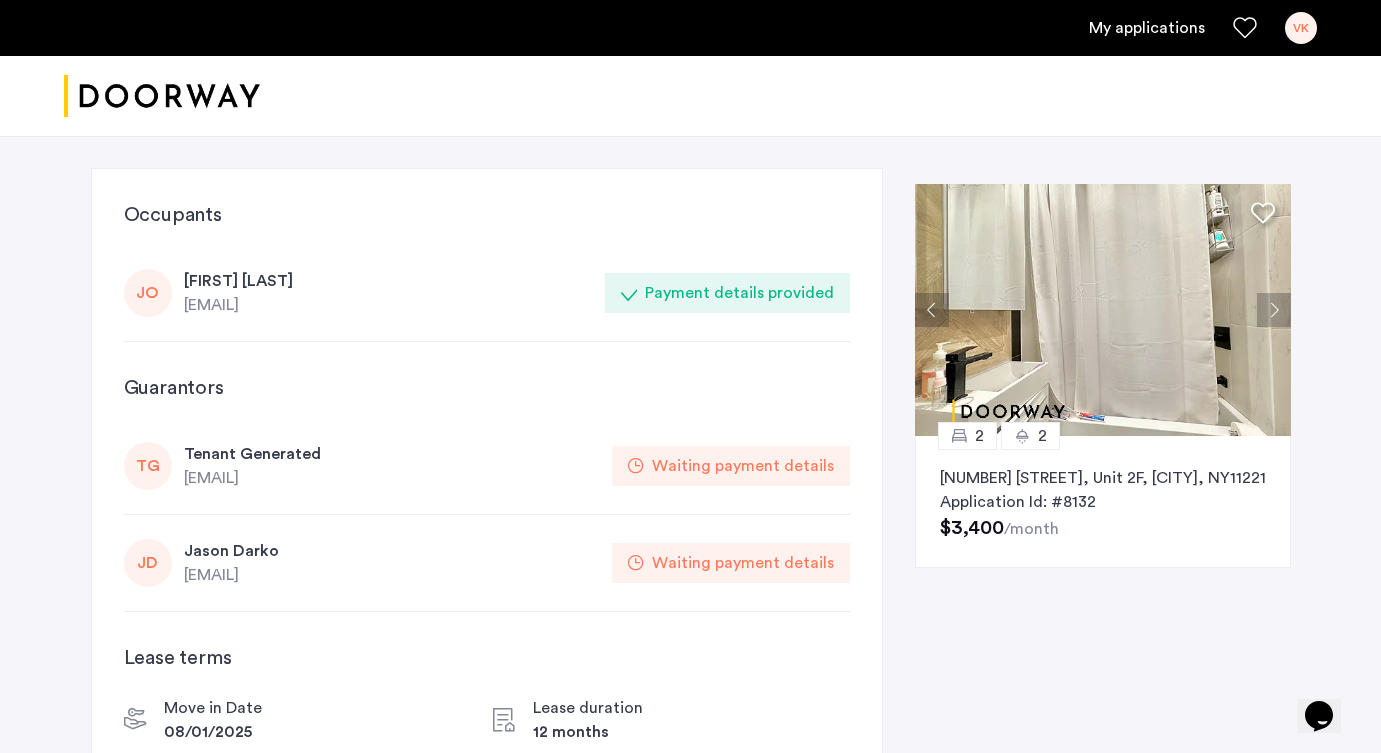 click 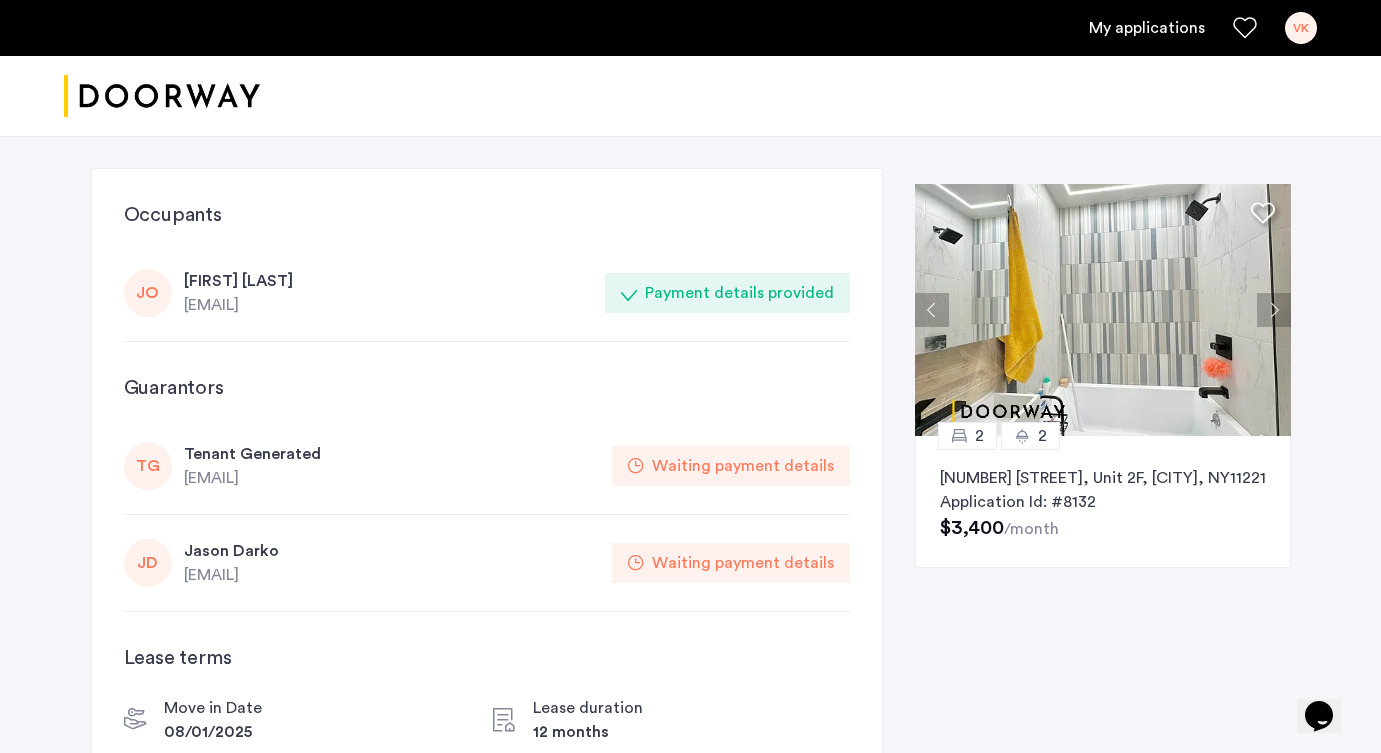 click 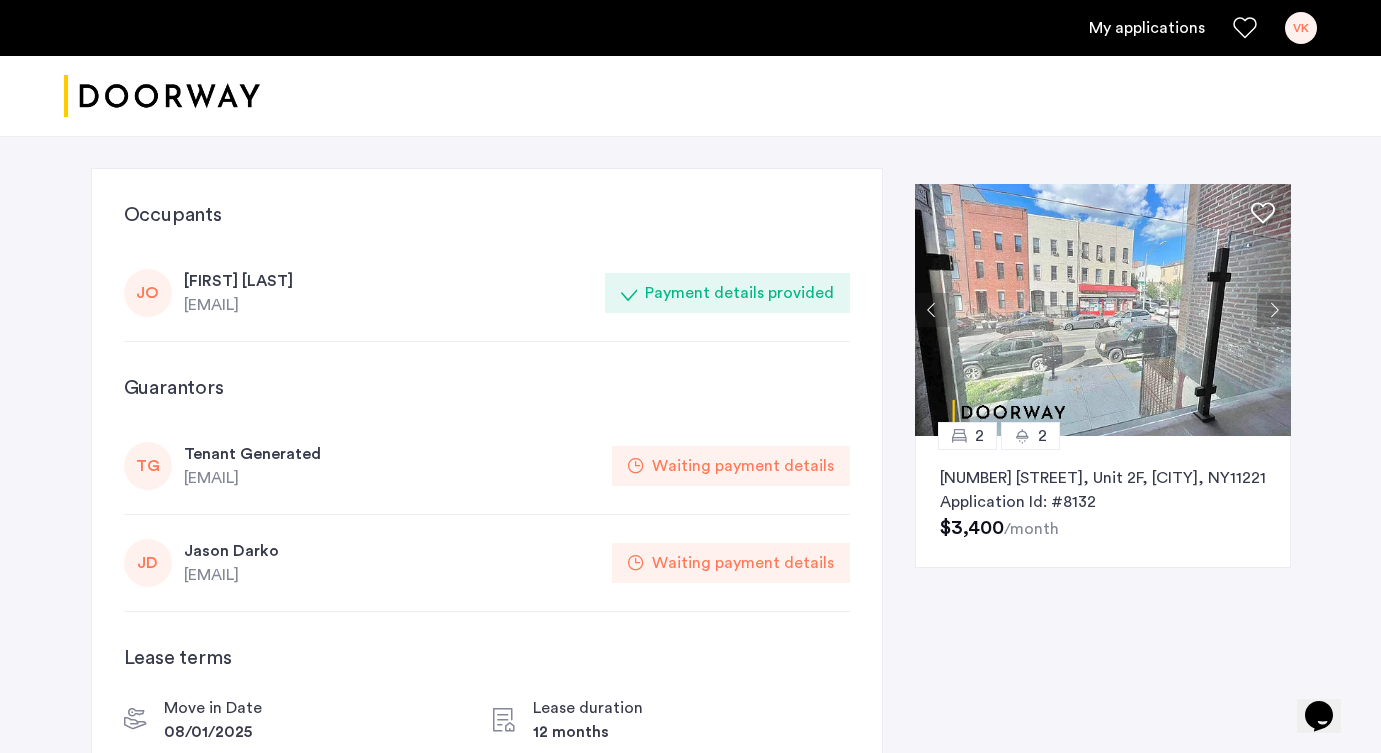 click 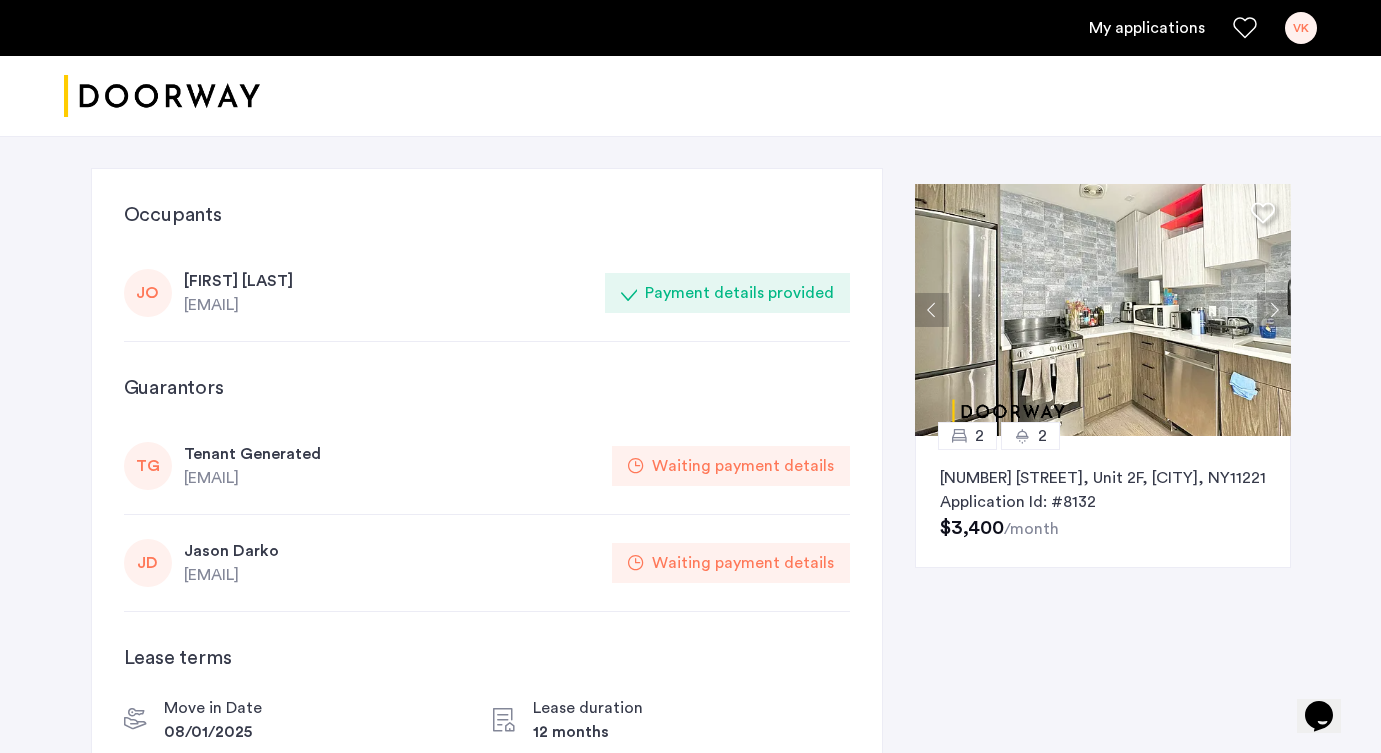 click 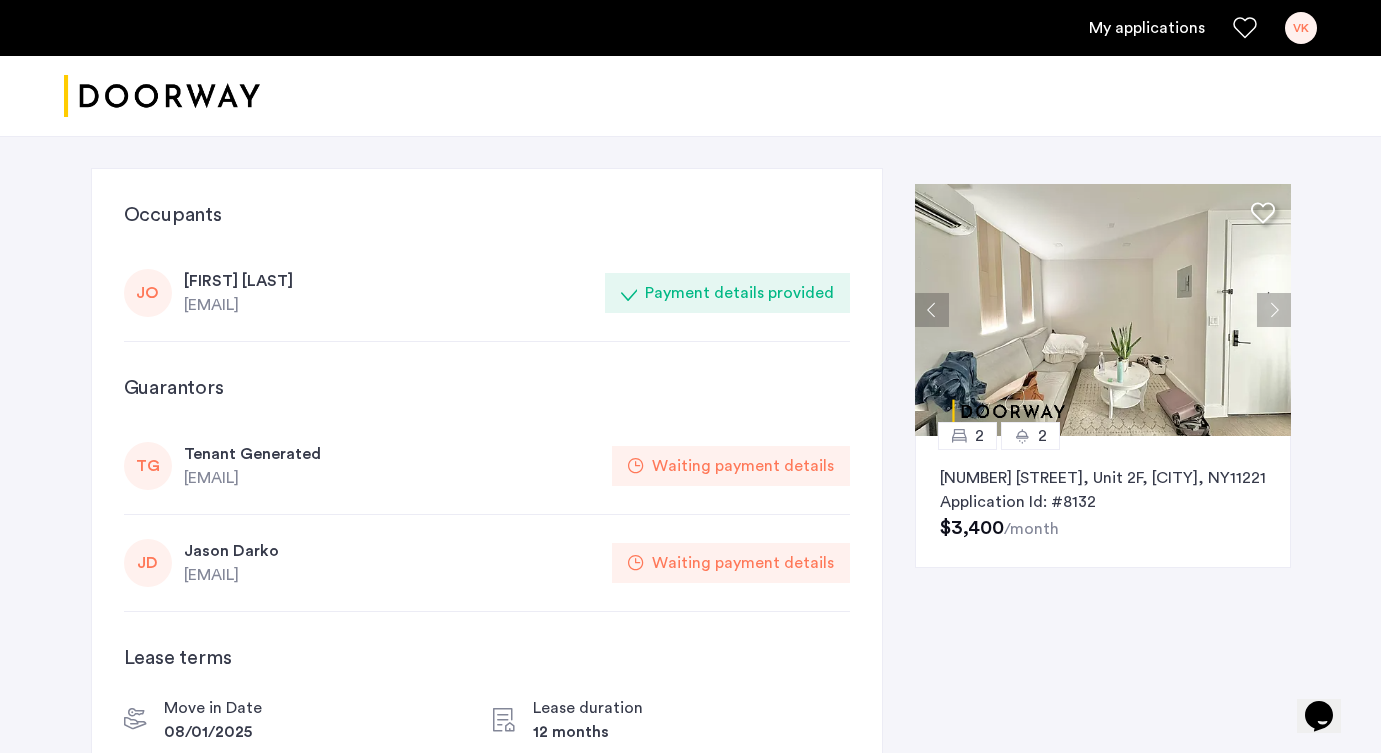 click 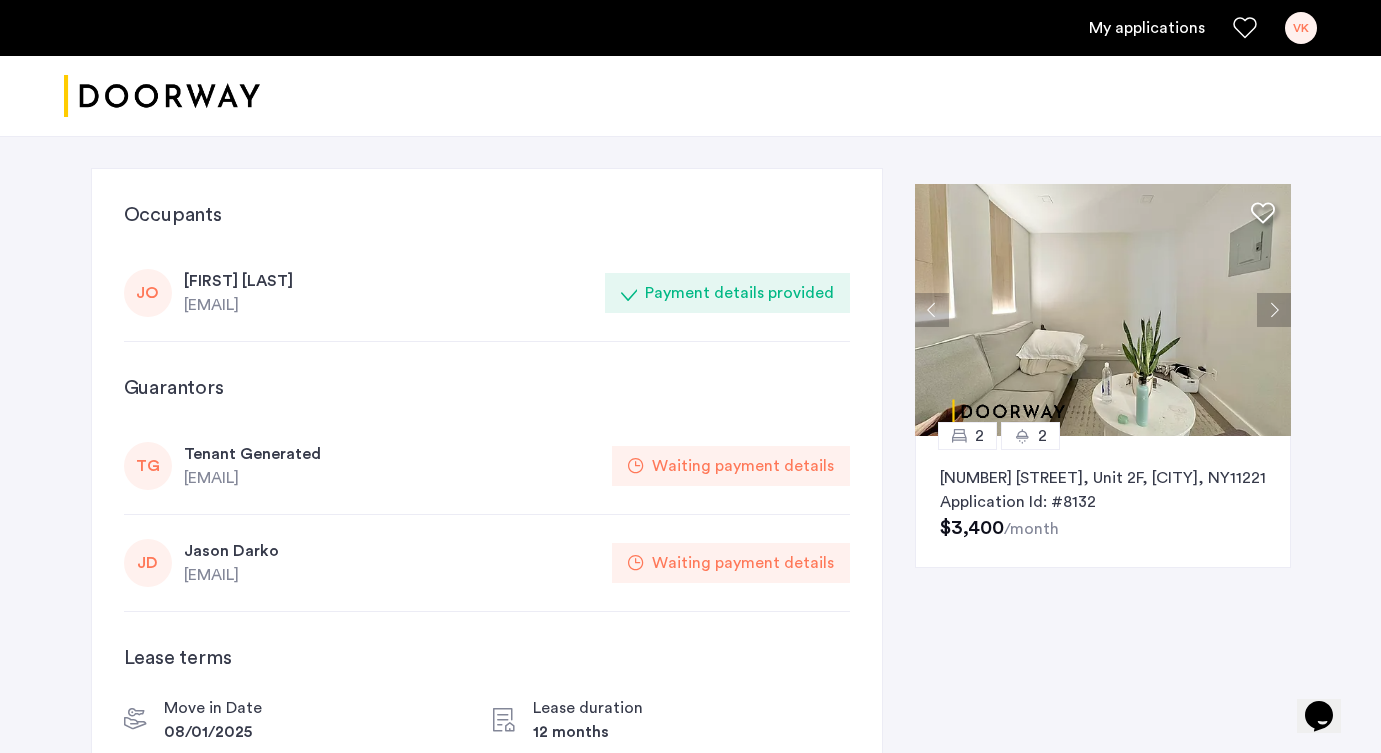 click 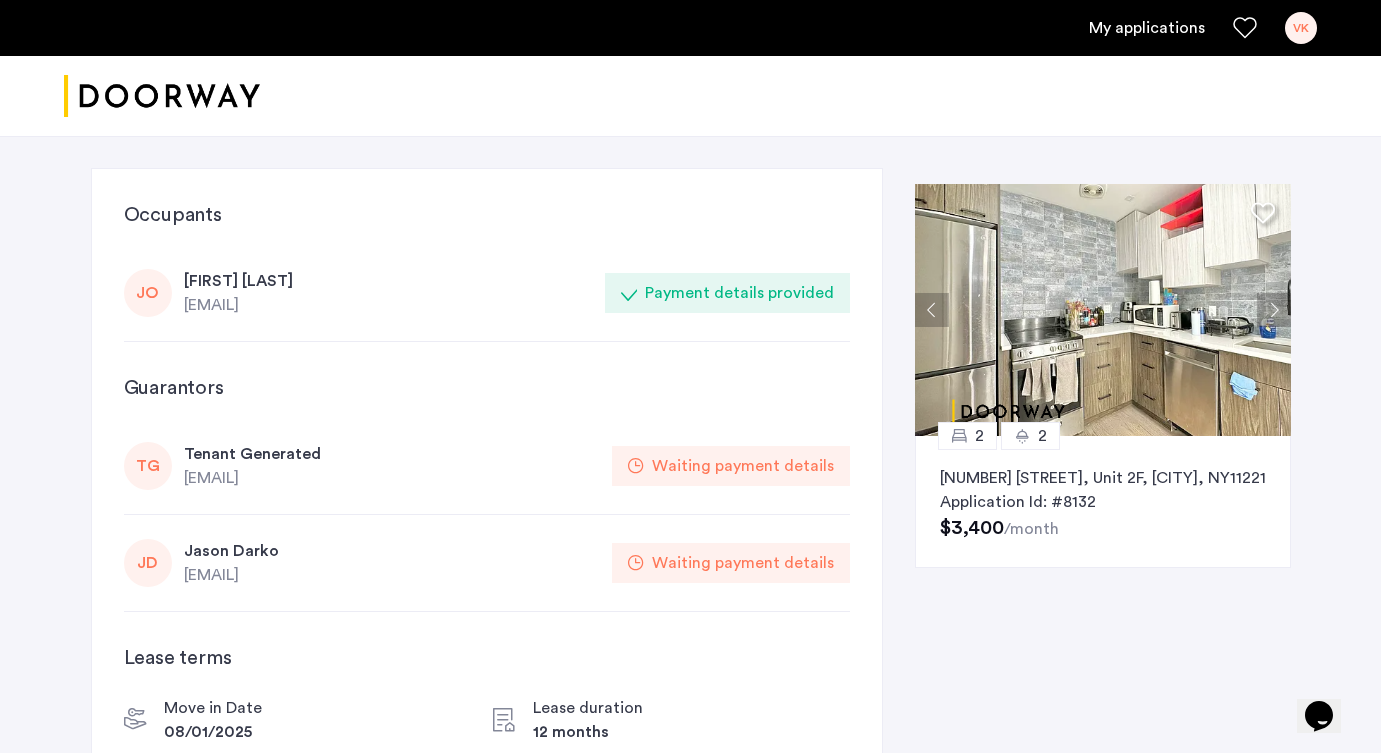 scroll, scrollTop: 0, scrollLeft: 0, axis: both 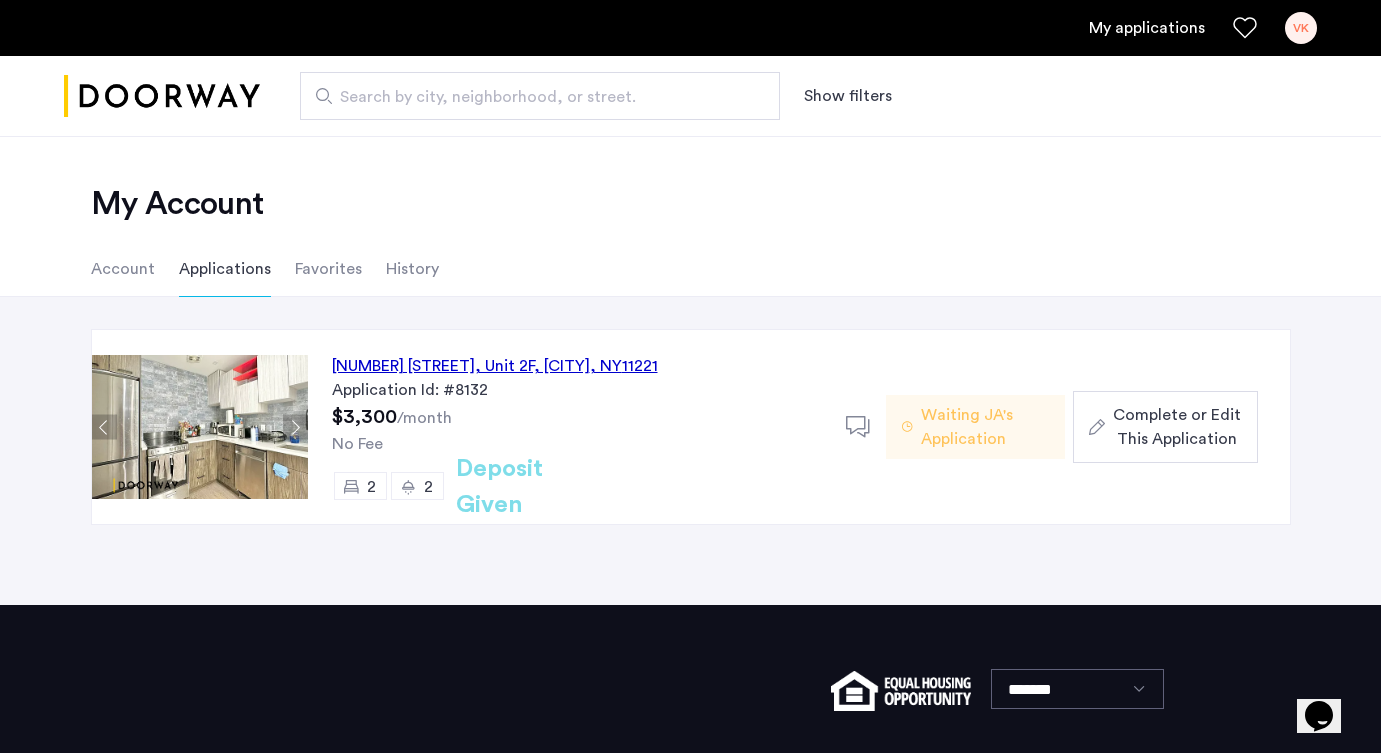 click on "Complete or Edit This Application" 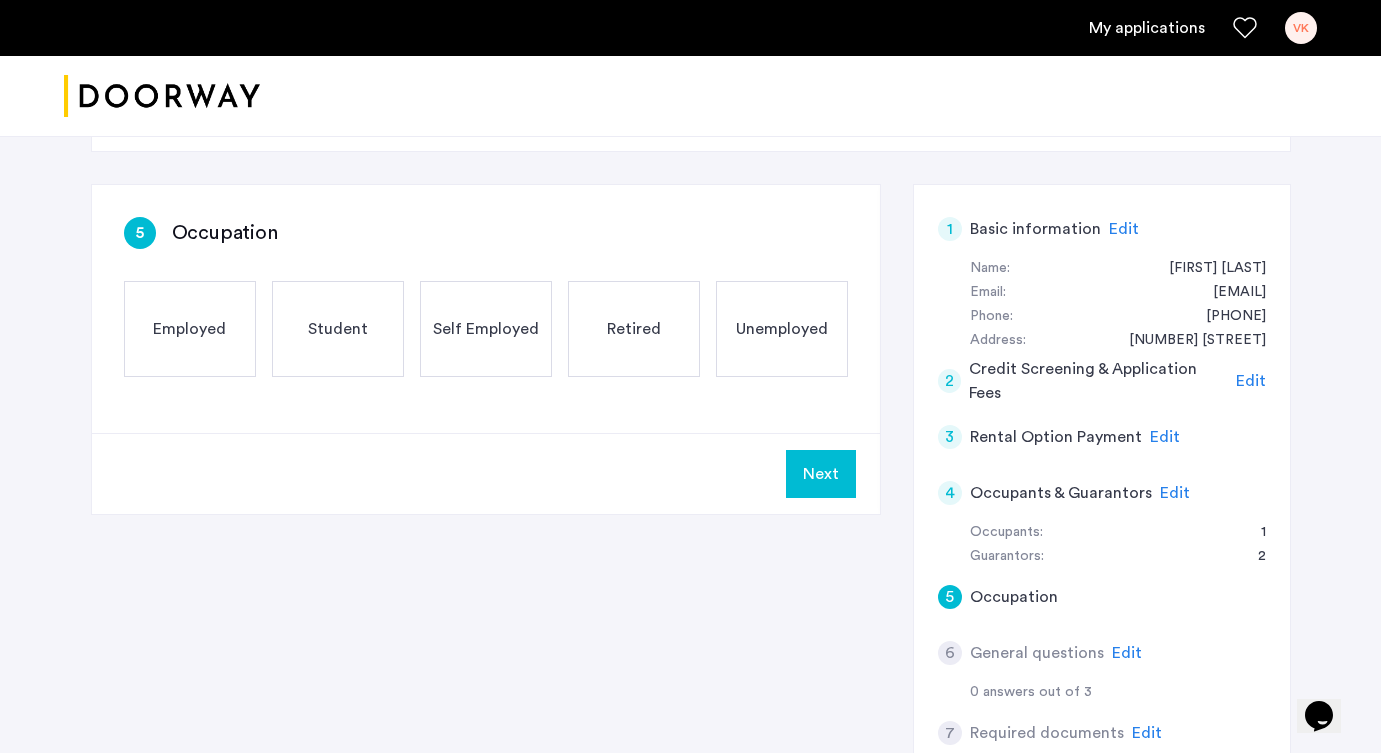 scroll, scrollTop: 269, scrollLeft: 0, axis: vertical 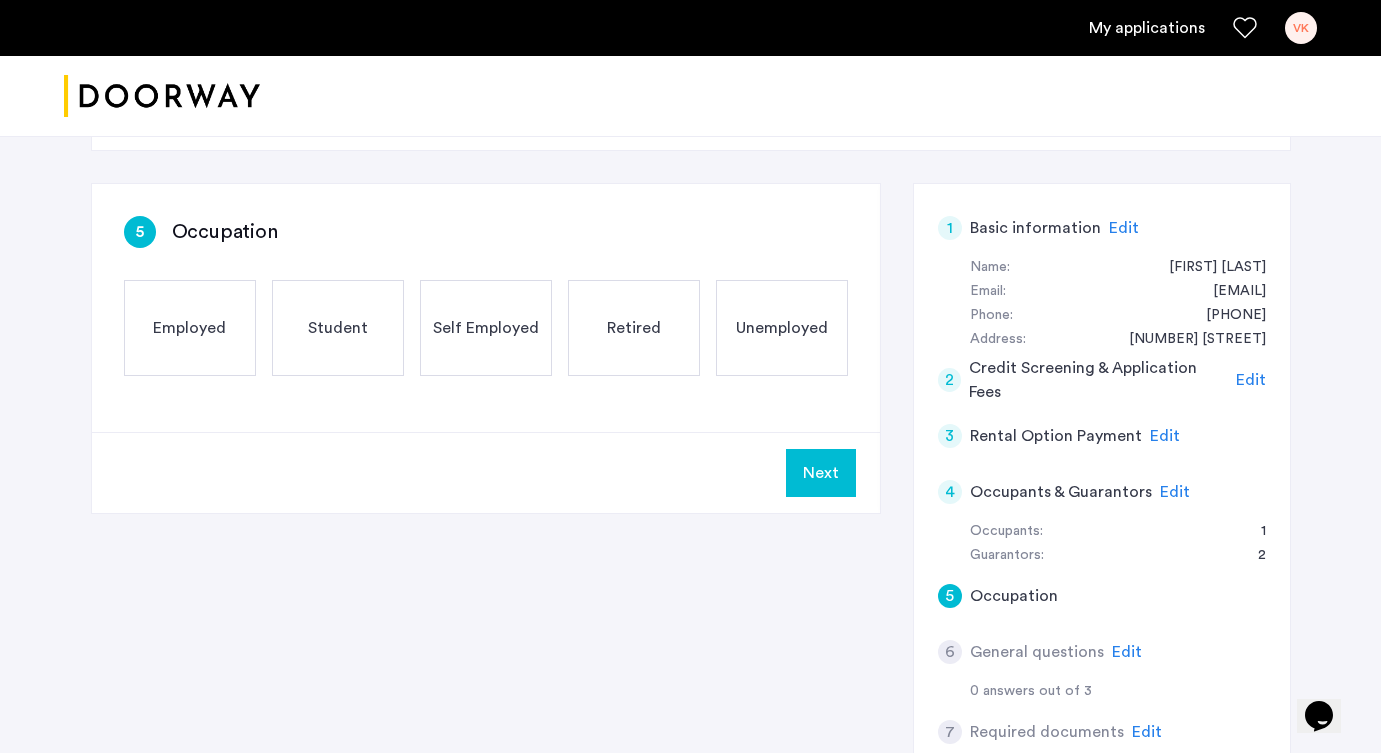 click on "Edit" 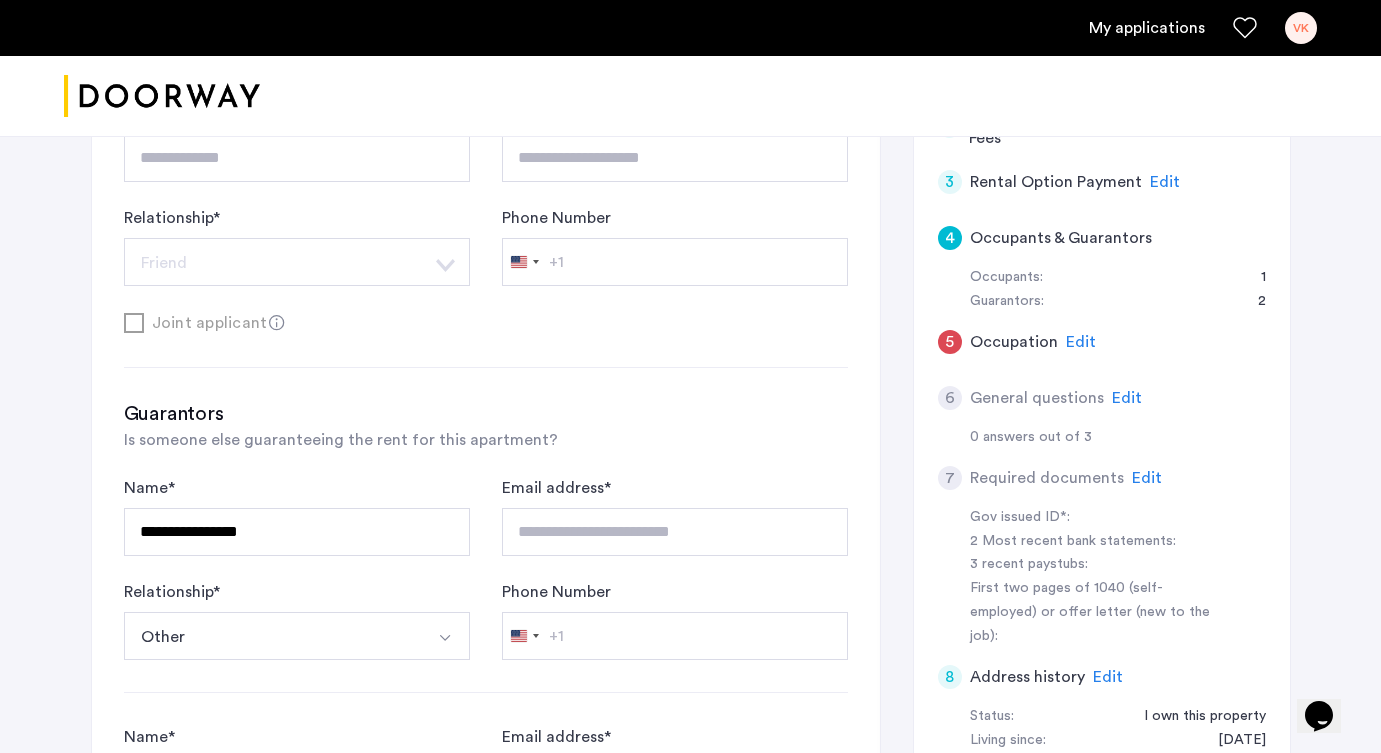 scroll, scrollTop: 519, scrollLeft: 0, axis: vertical 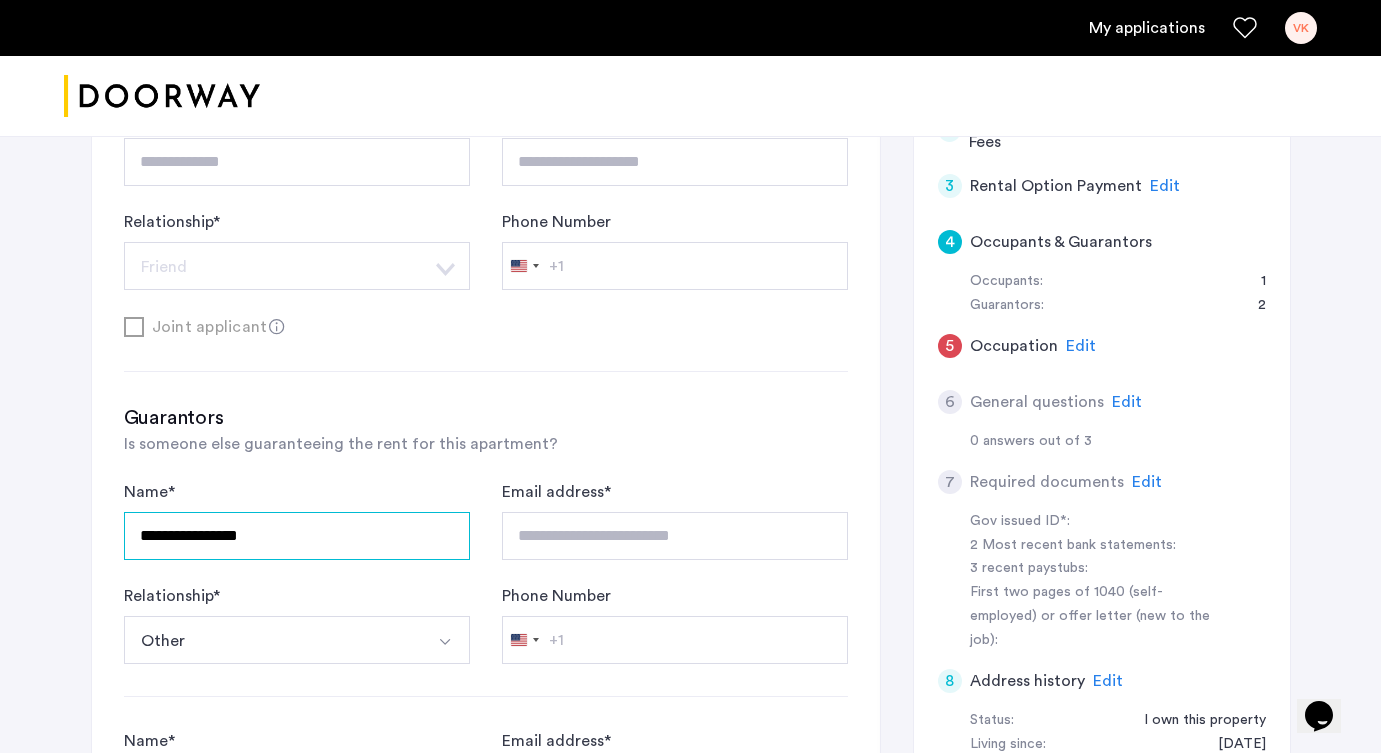 click on "**********" at bounding box center [297, 536] 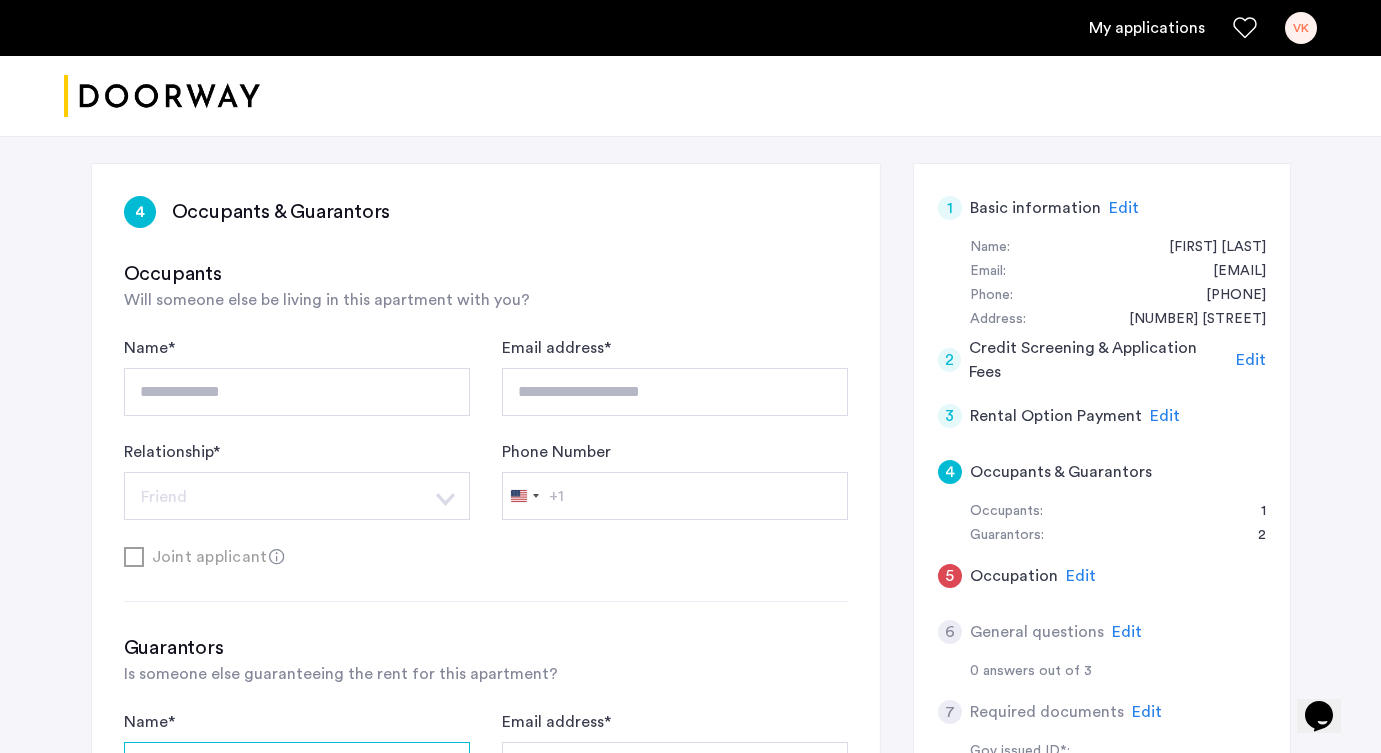 scroll, scrollTop: 680, scrollLeft: 0, axis: vertical 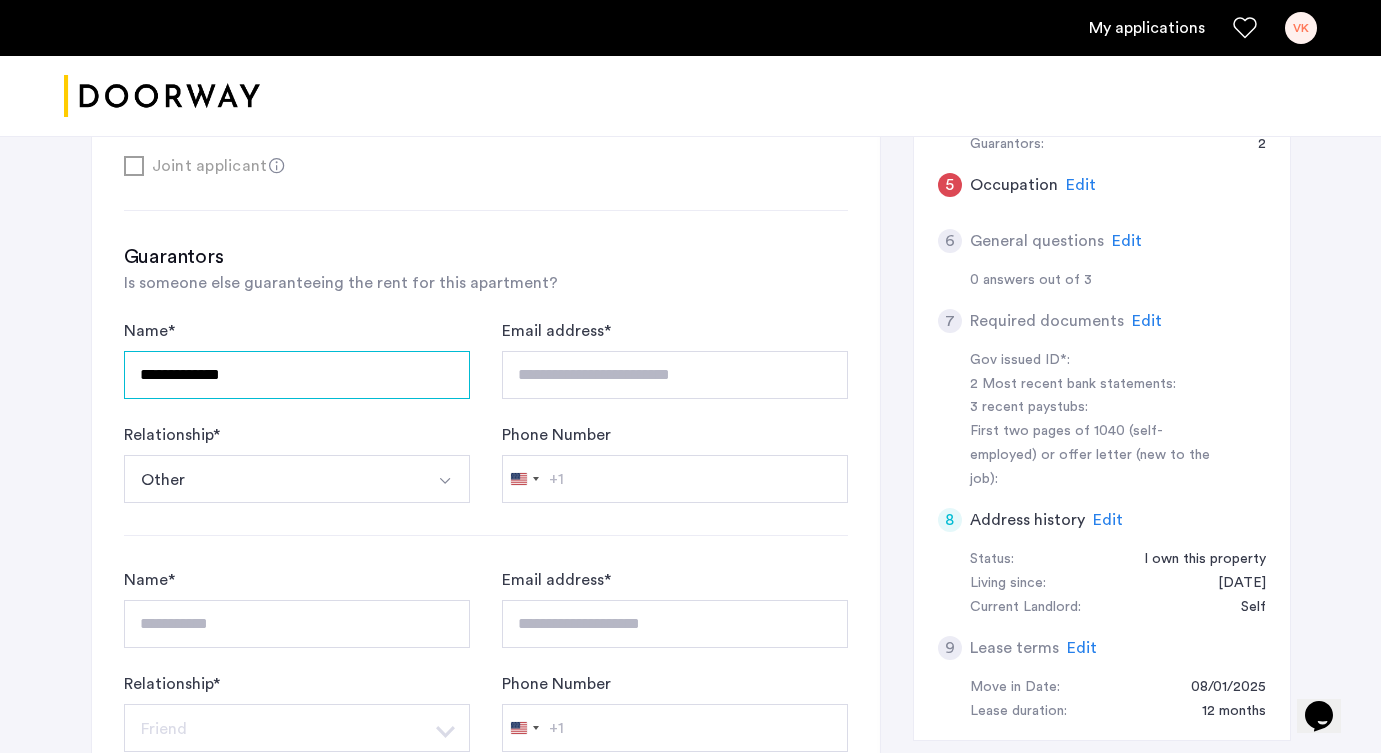 type on "**********" 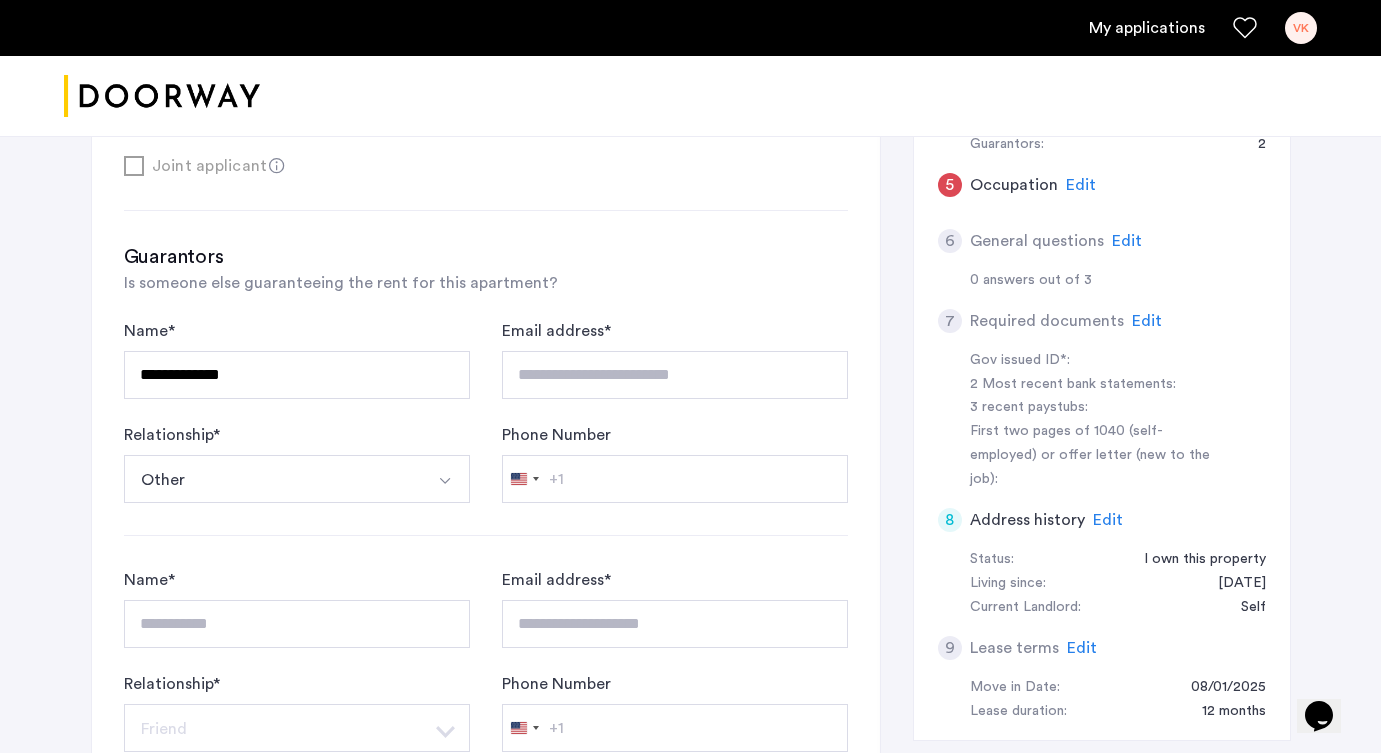 click on "Other" at bounding box center [273, 479] 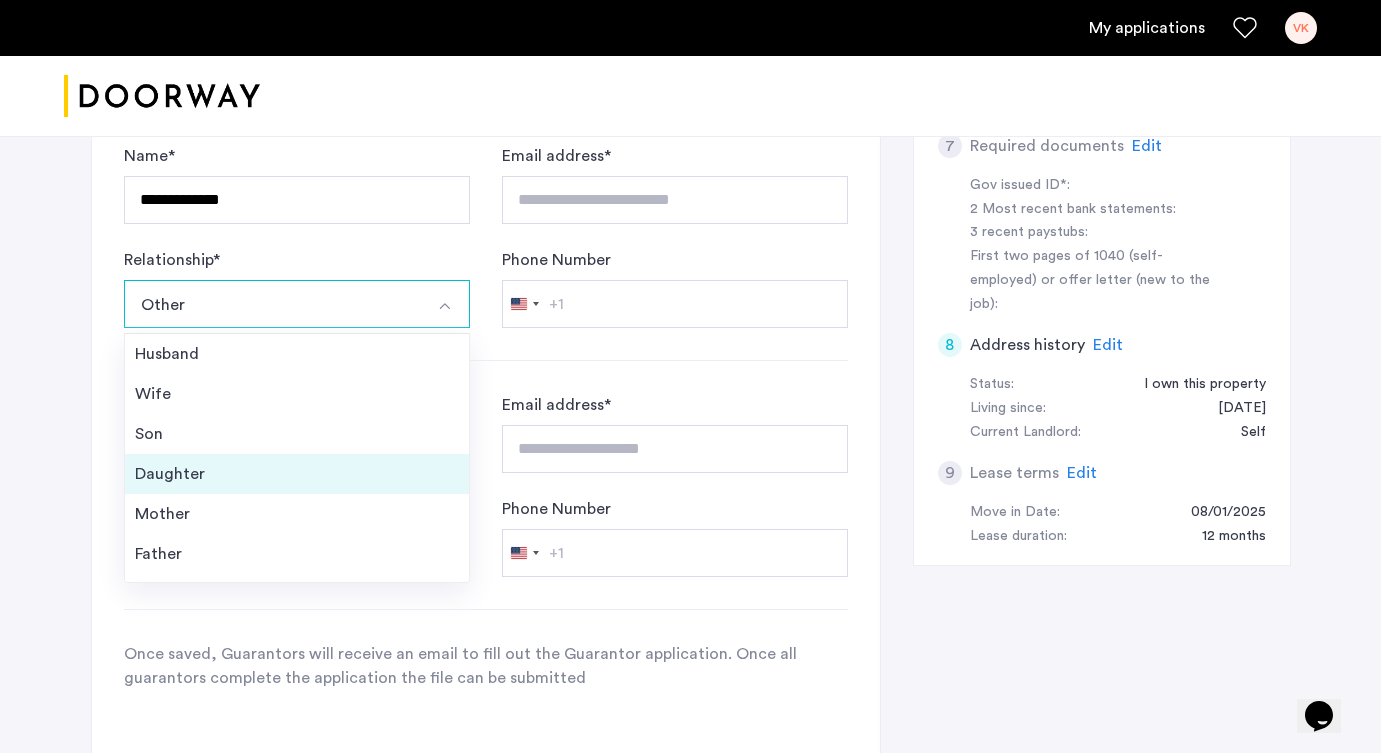 scroll, scrollTop: 855, scrollLeft: 0, axis: vertical 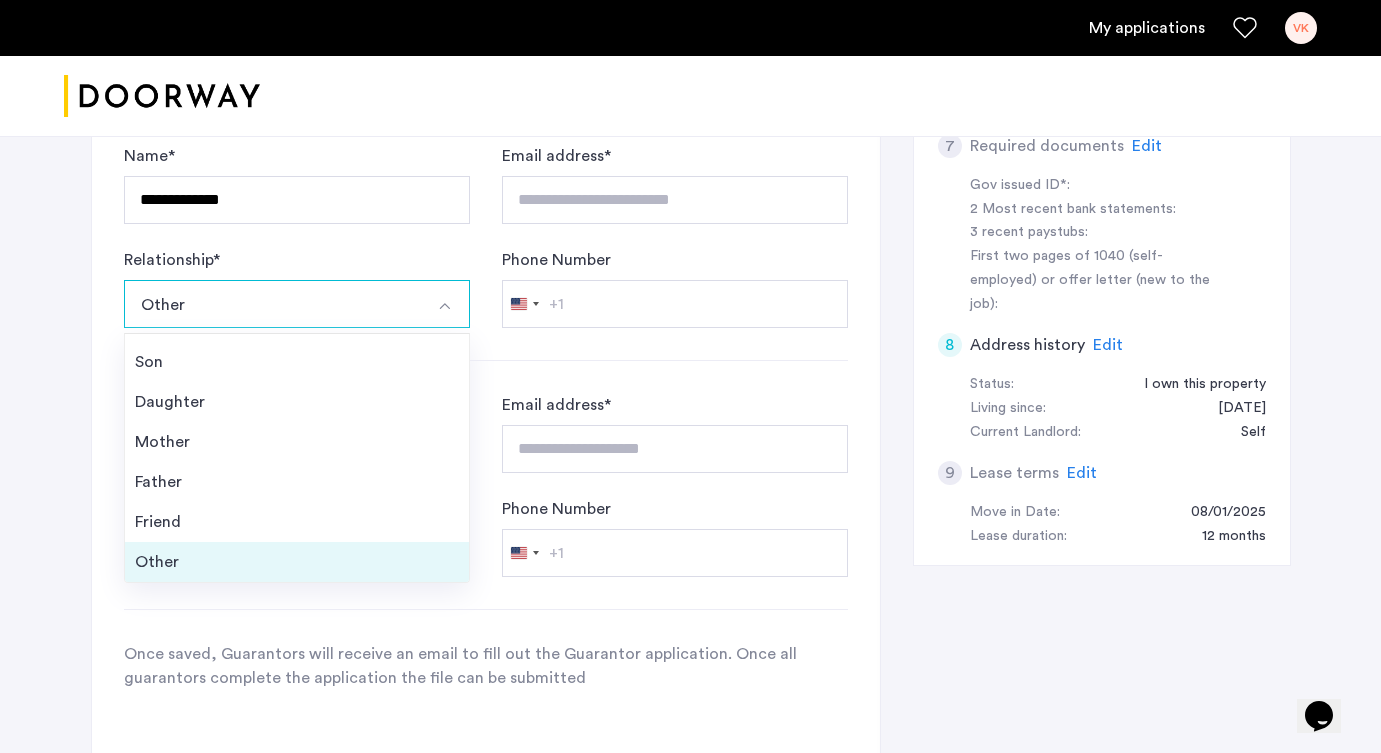 click on "Other" at bounding box center [297, 562] 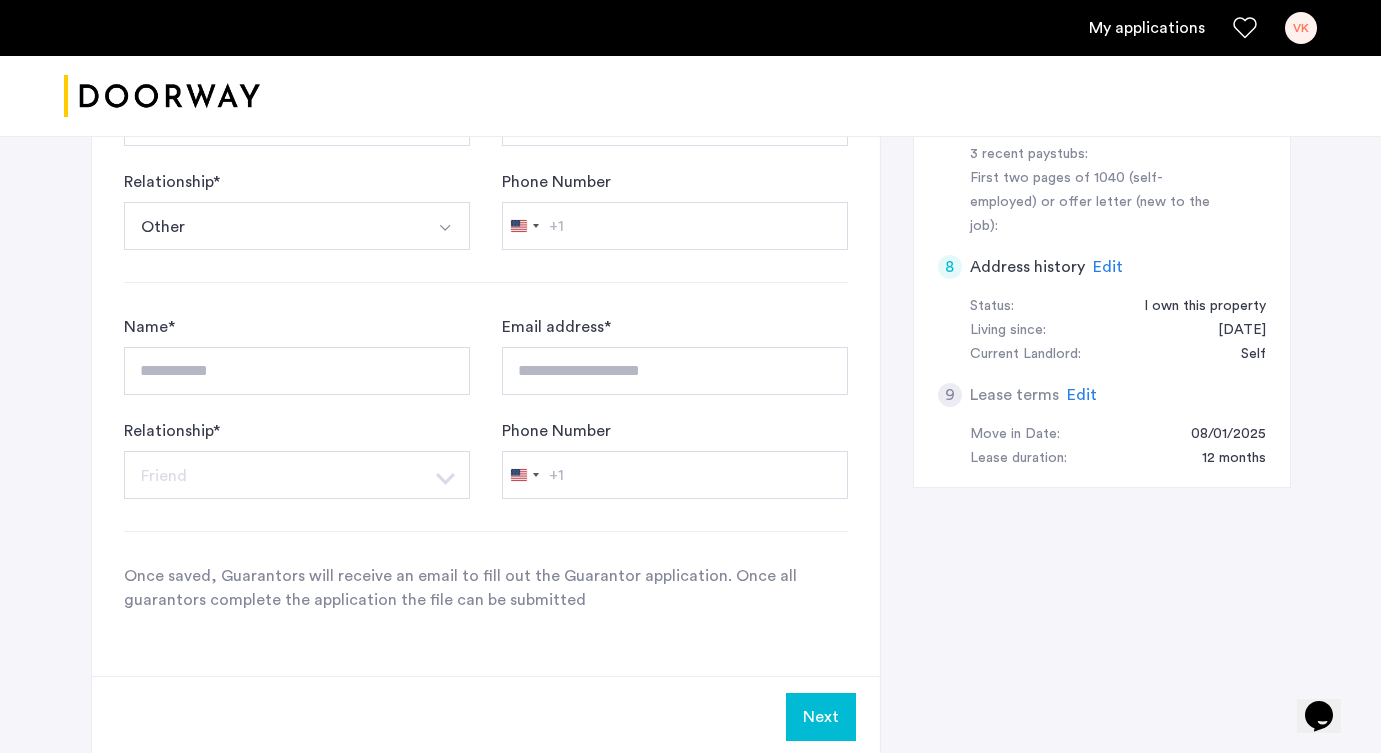 scroll, scrollTop: 947, scrollLeft: 0, axis: vertical 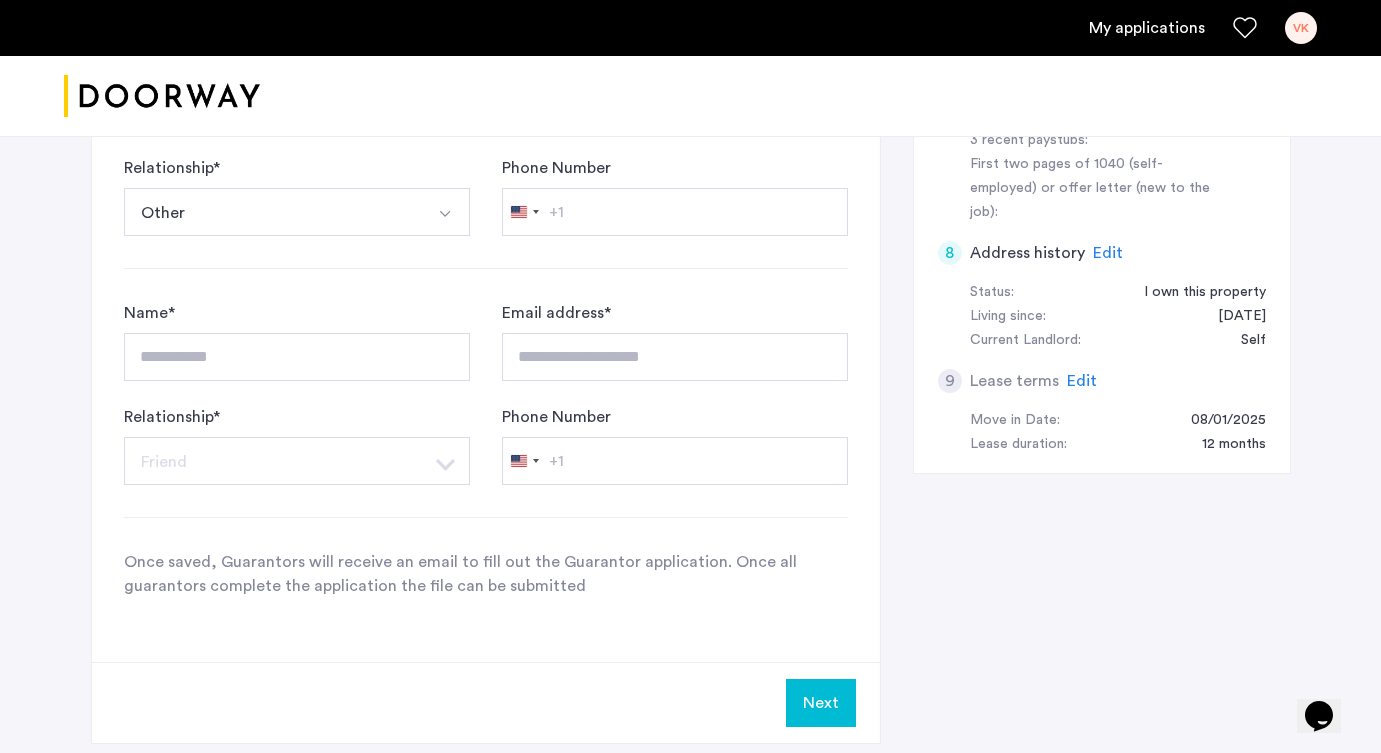 click on "Next" 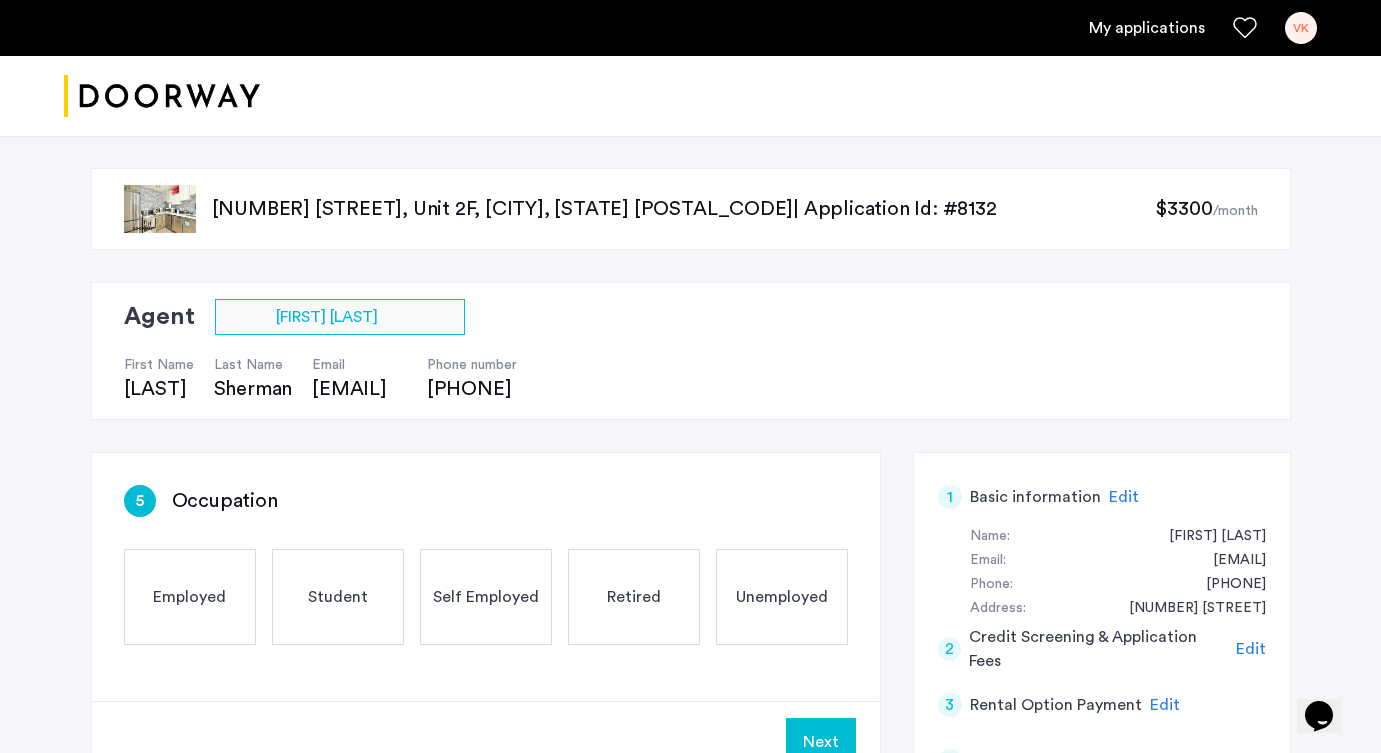click on "Employed" 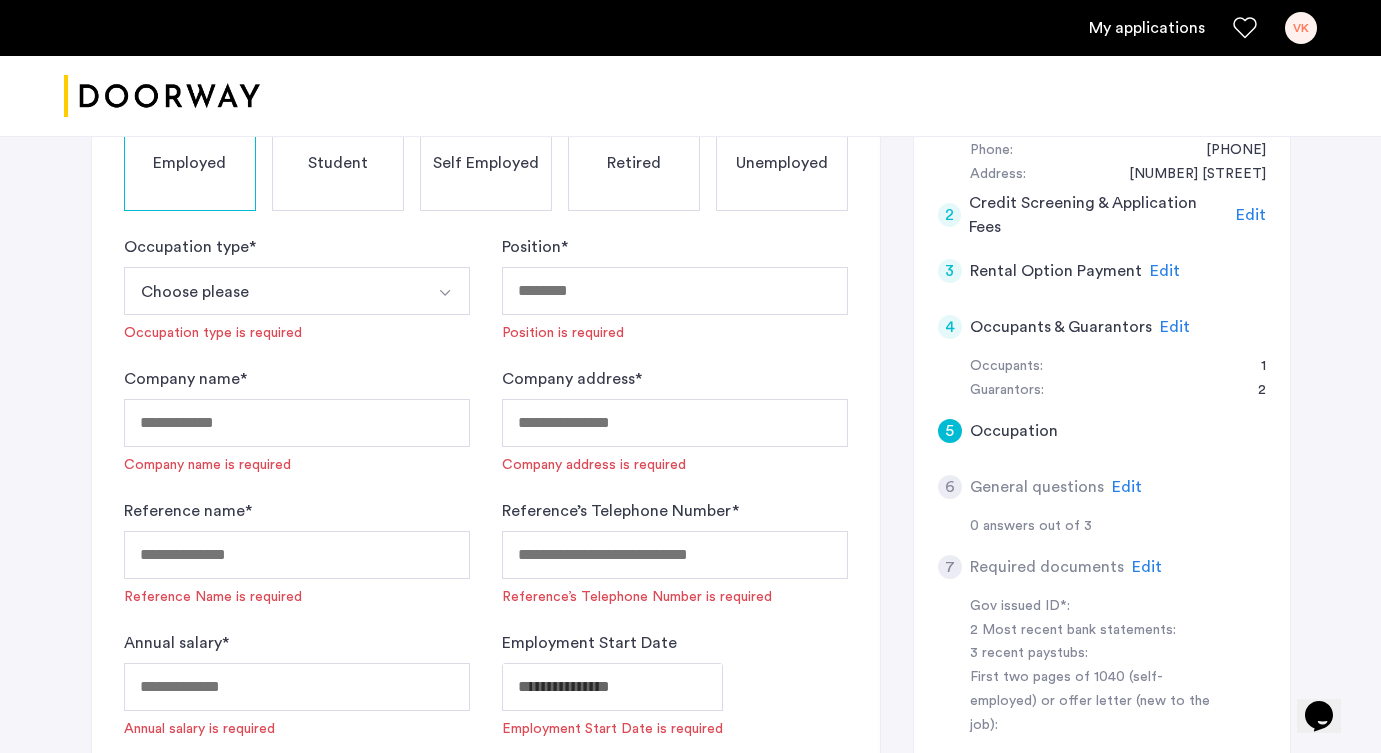 scroll, scrollTop: 428, scrollLeft: 0, axis: vertical 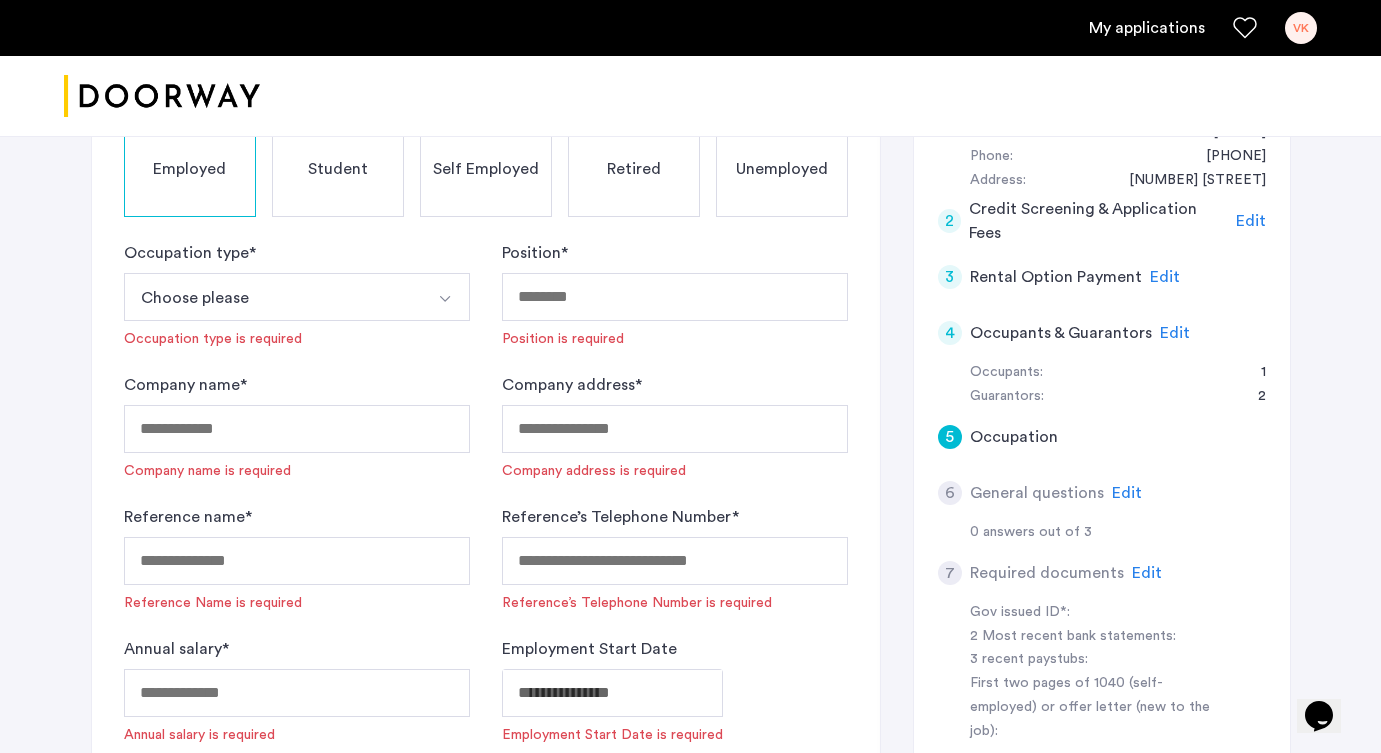 click at bounding box center [445, 299] 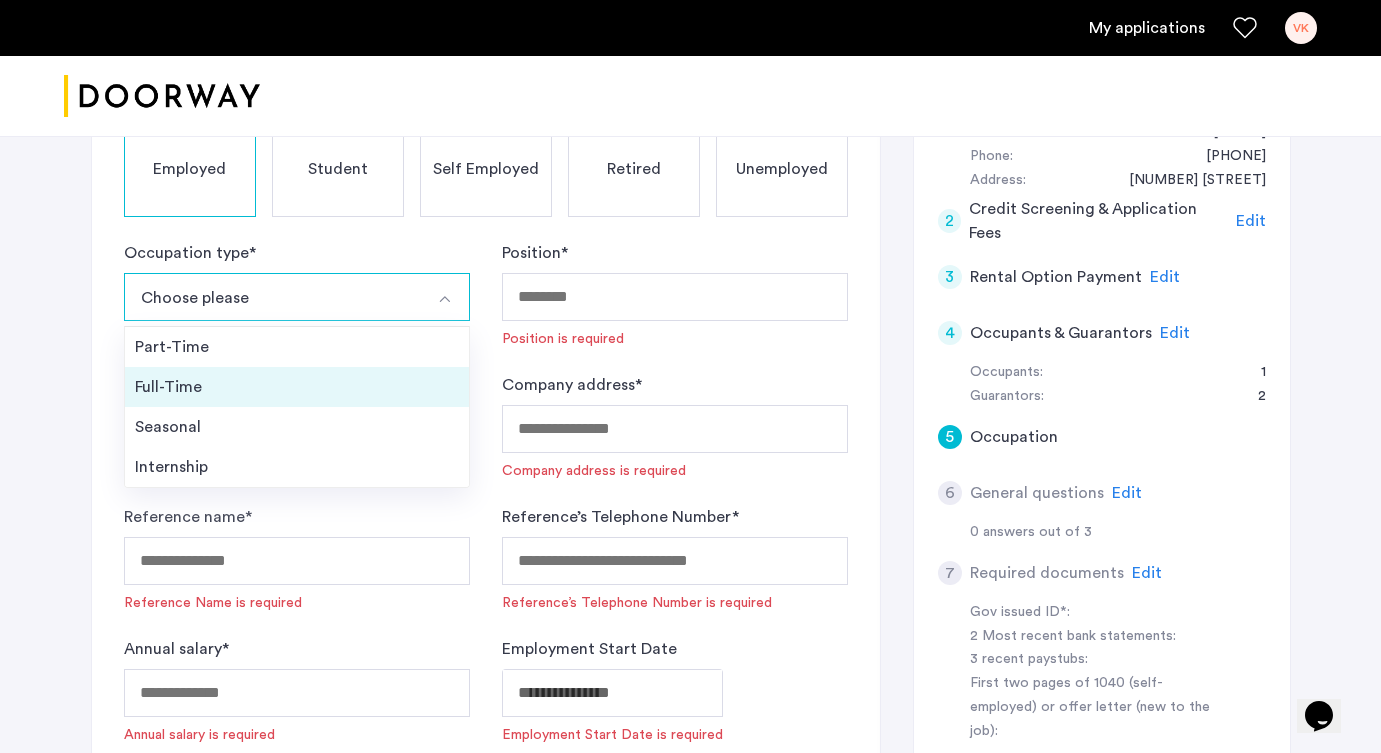 click on "Full-Time" at bounding box center [297, 387] 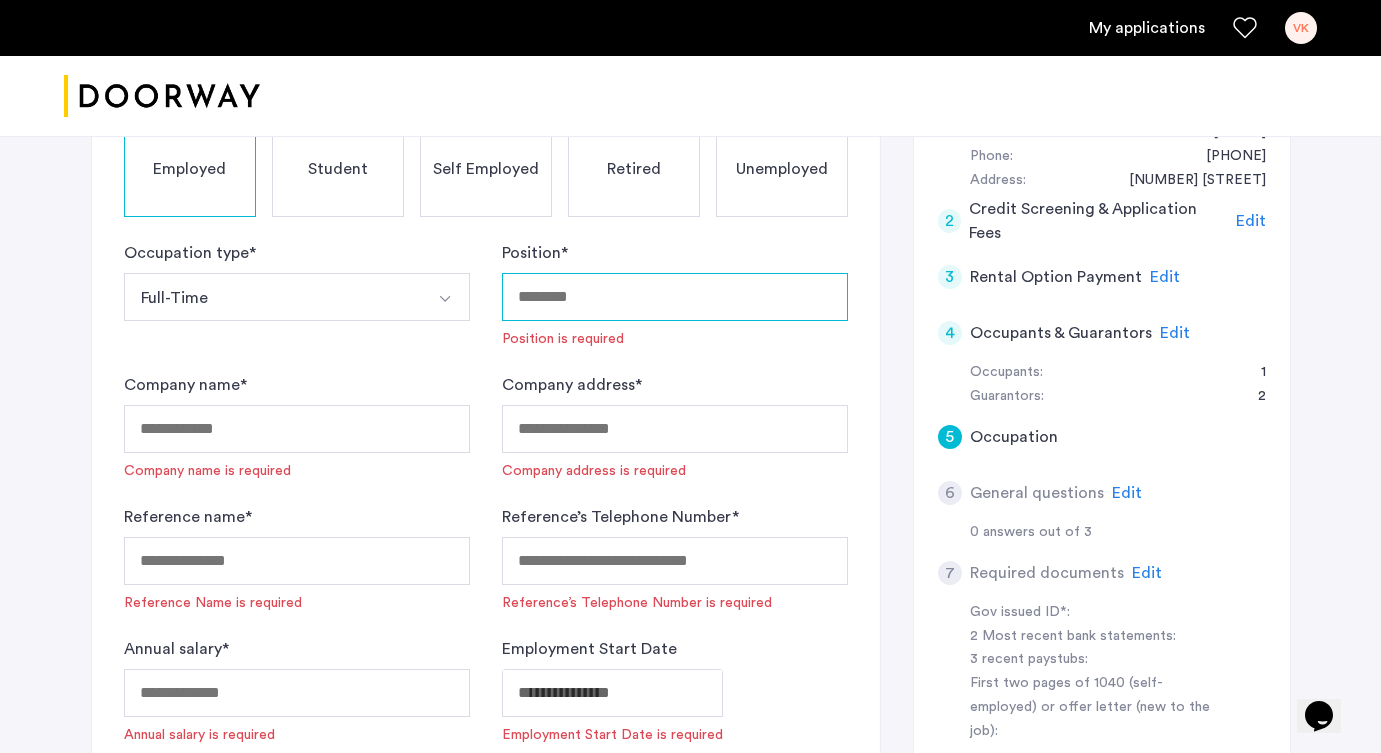 click on "Position  *" at bounding box center (675, 297) 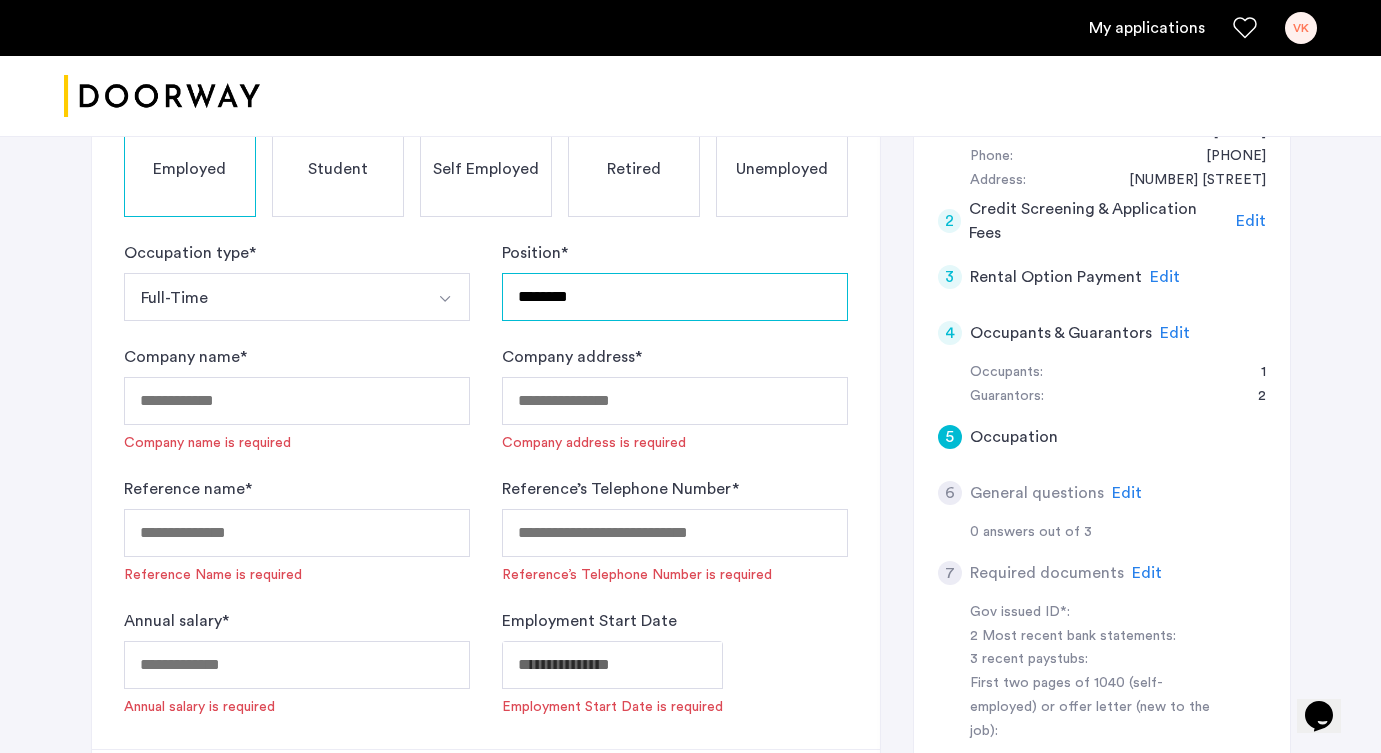 type on "********" 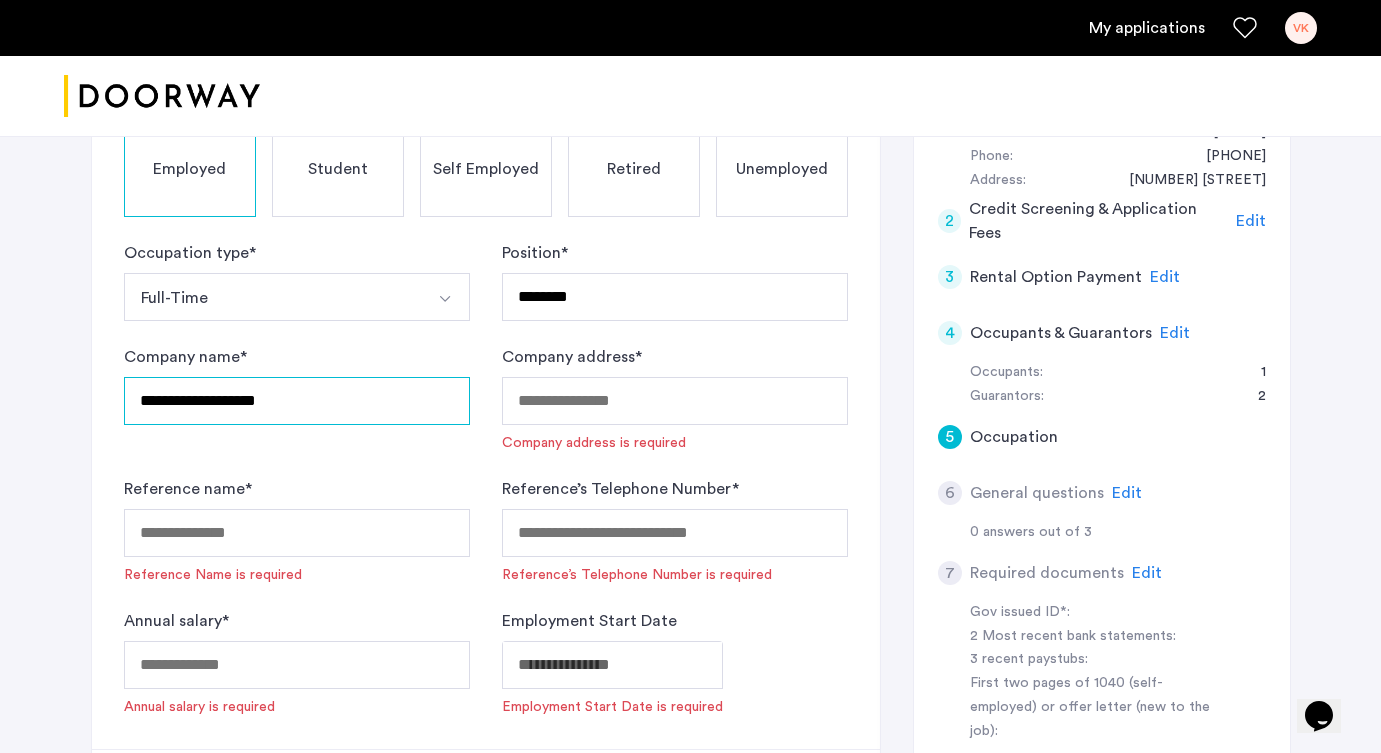 type on "**********" 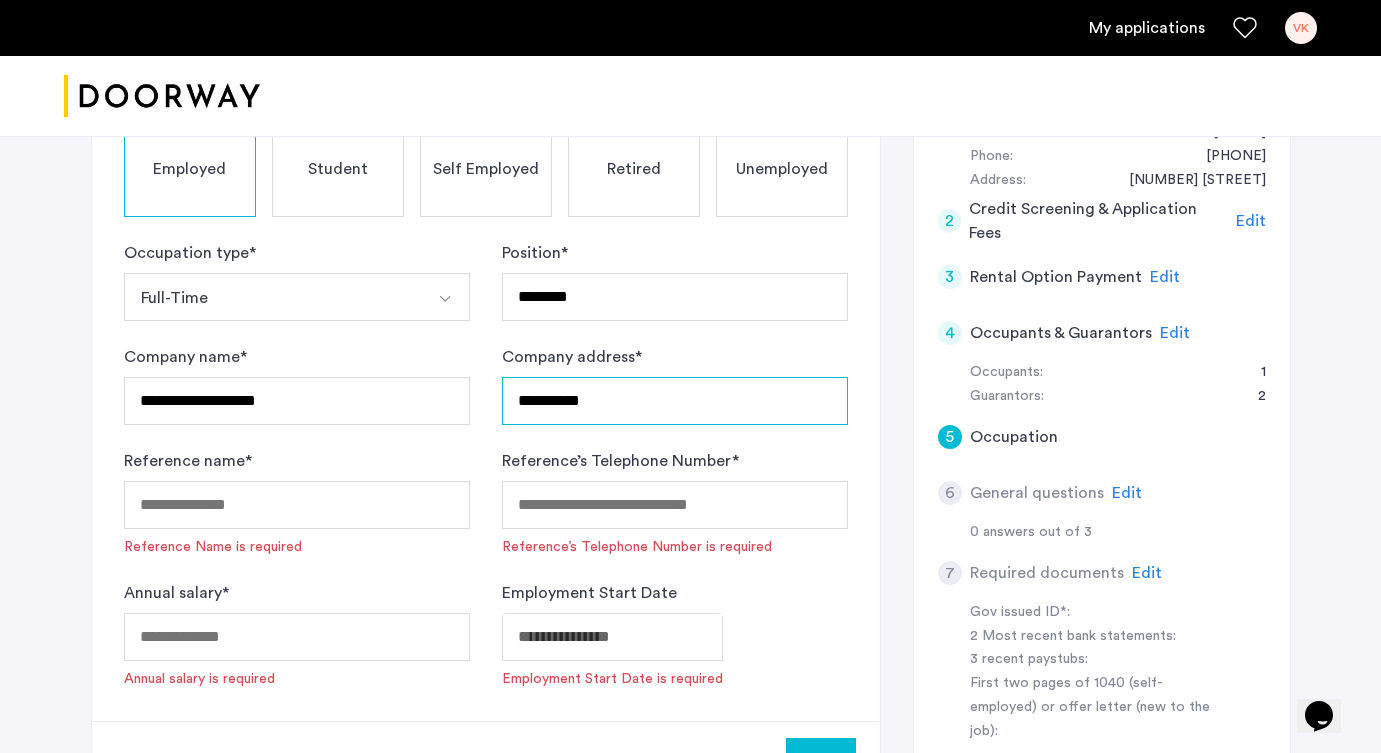 type on "**********" 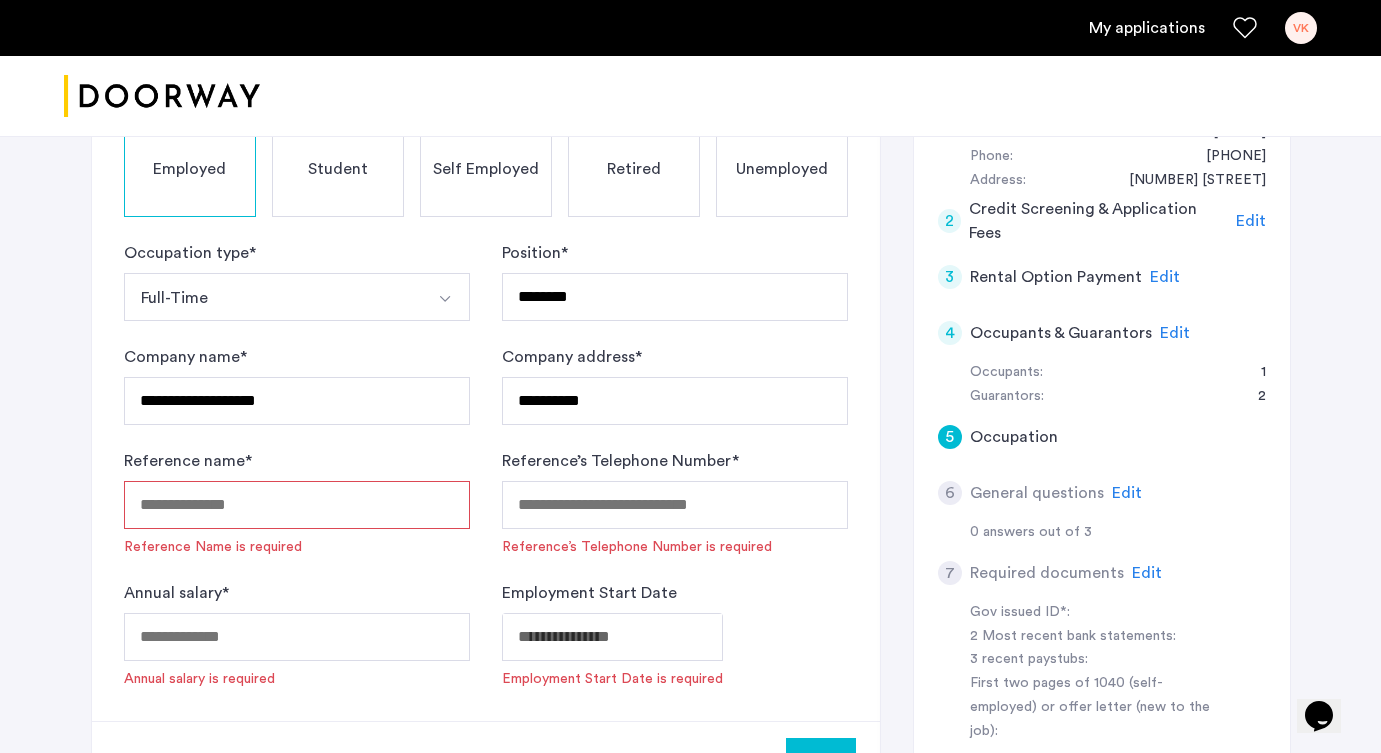 click on "Company address  *" 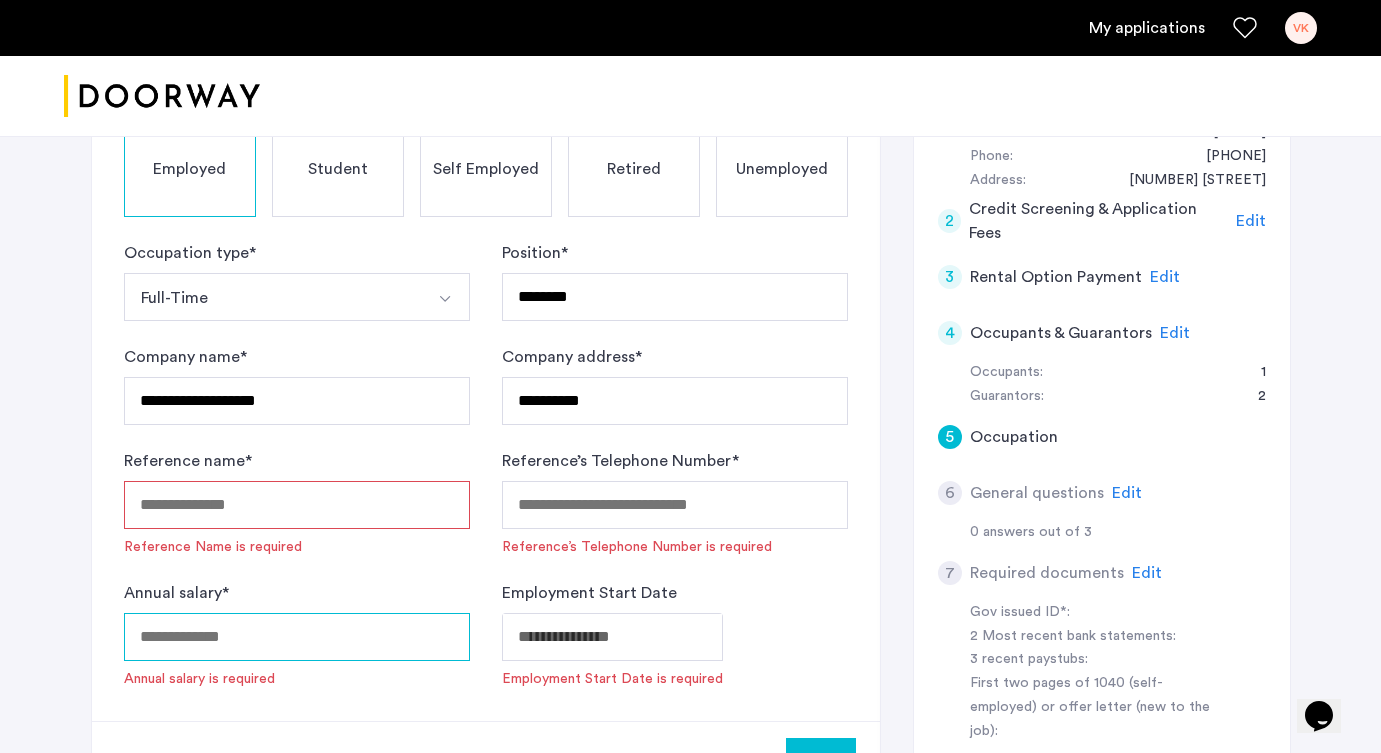 click on "Annual salary  *" at bounding box center [297, 637] 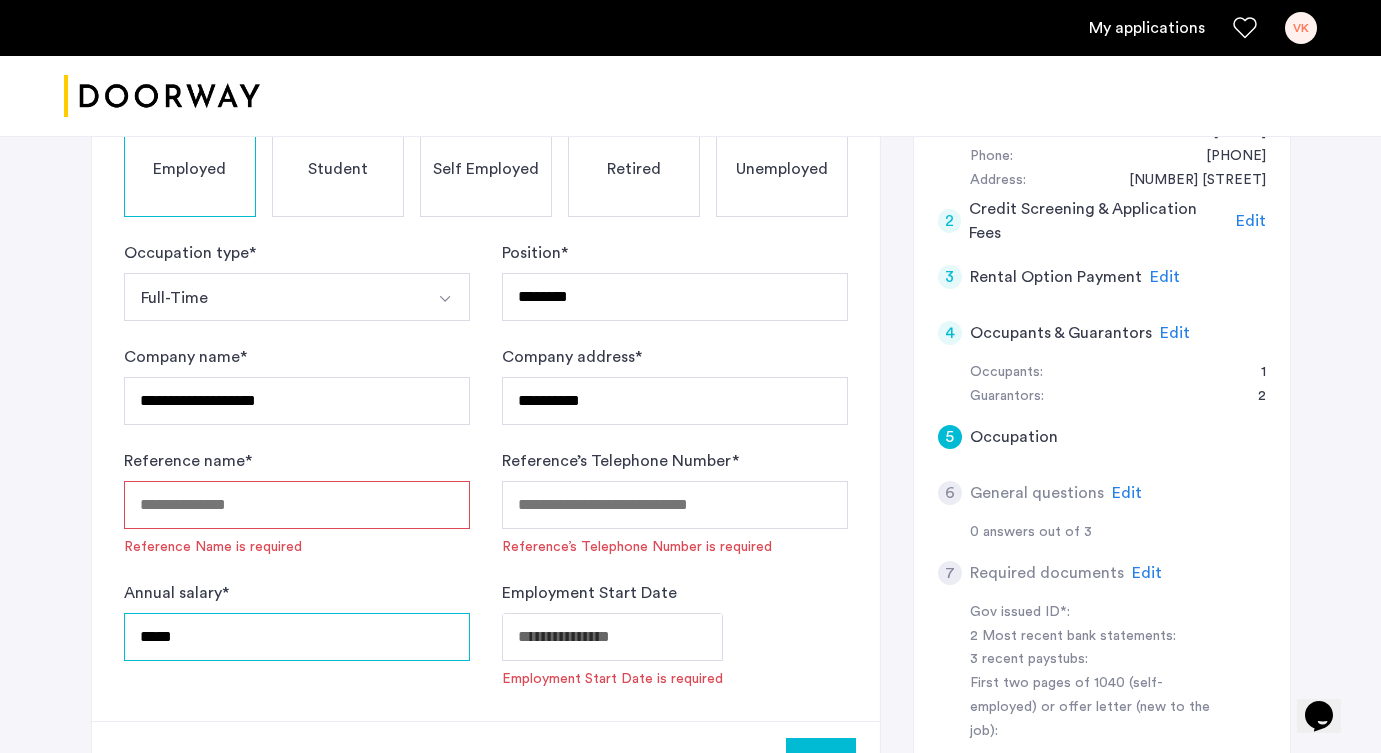 type on "******" 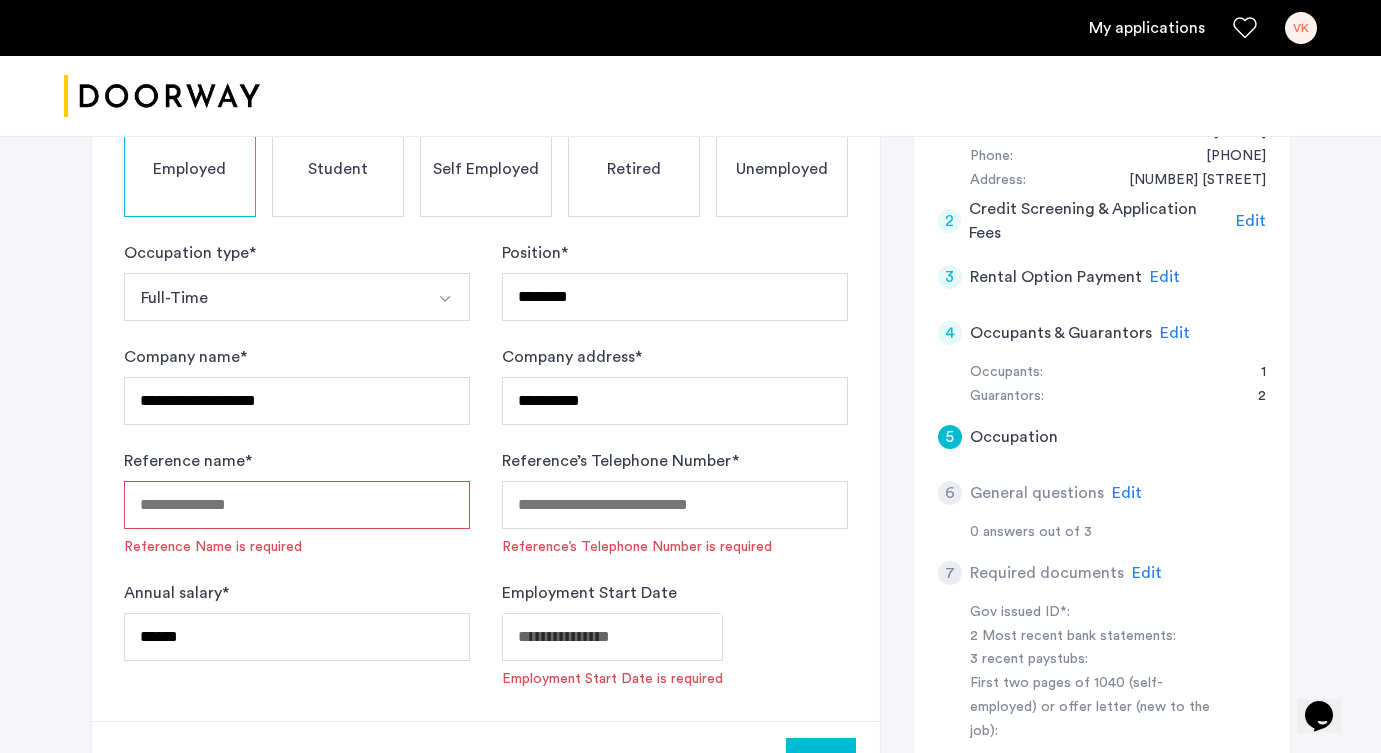 click on "**********" at bounding box center (690, -52) 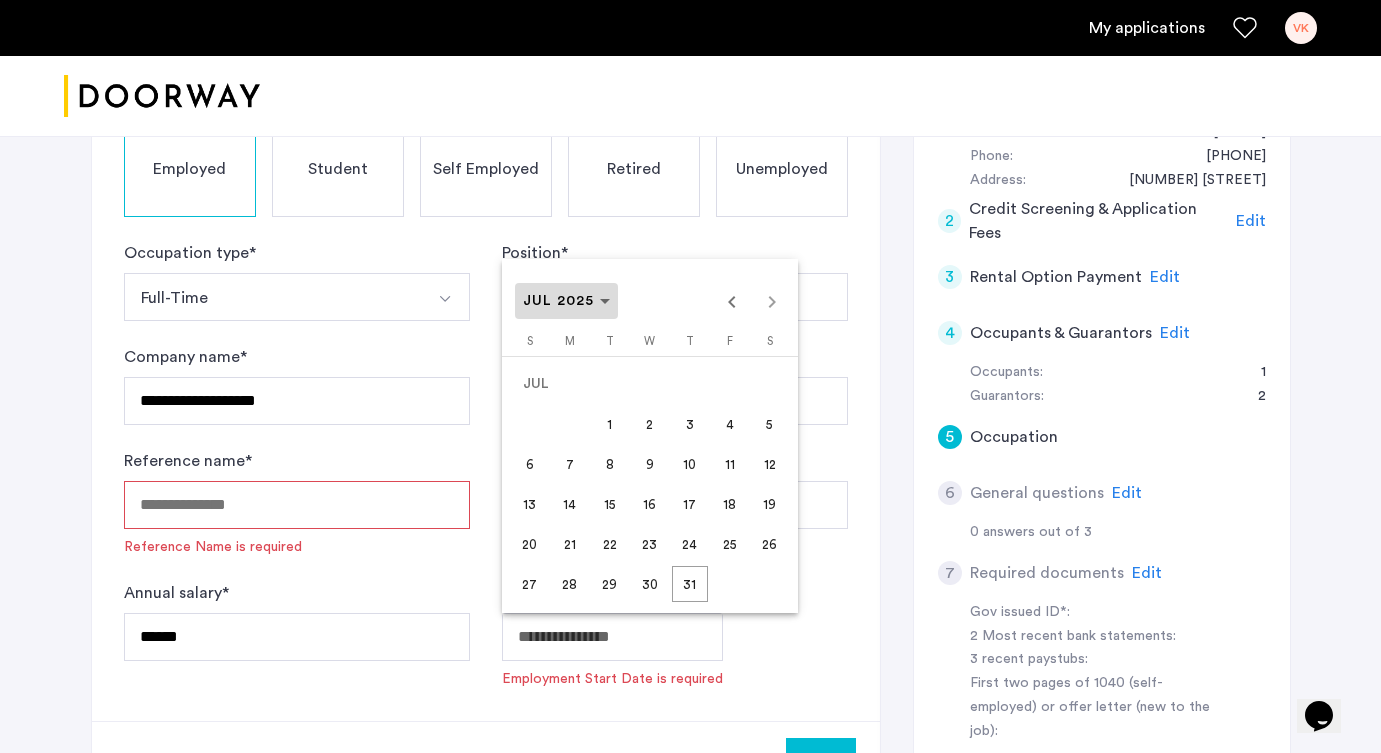 click on "JUL 2025" at bounding box center [566, 301] 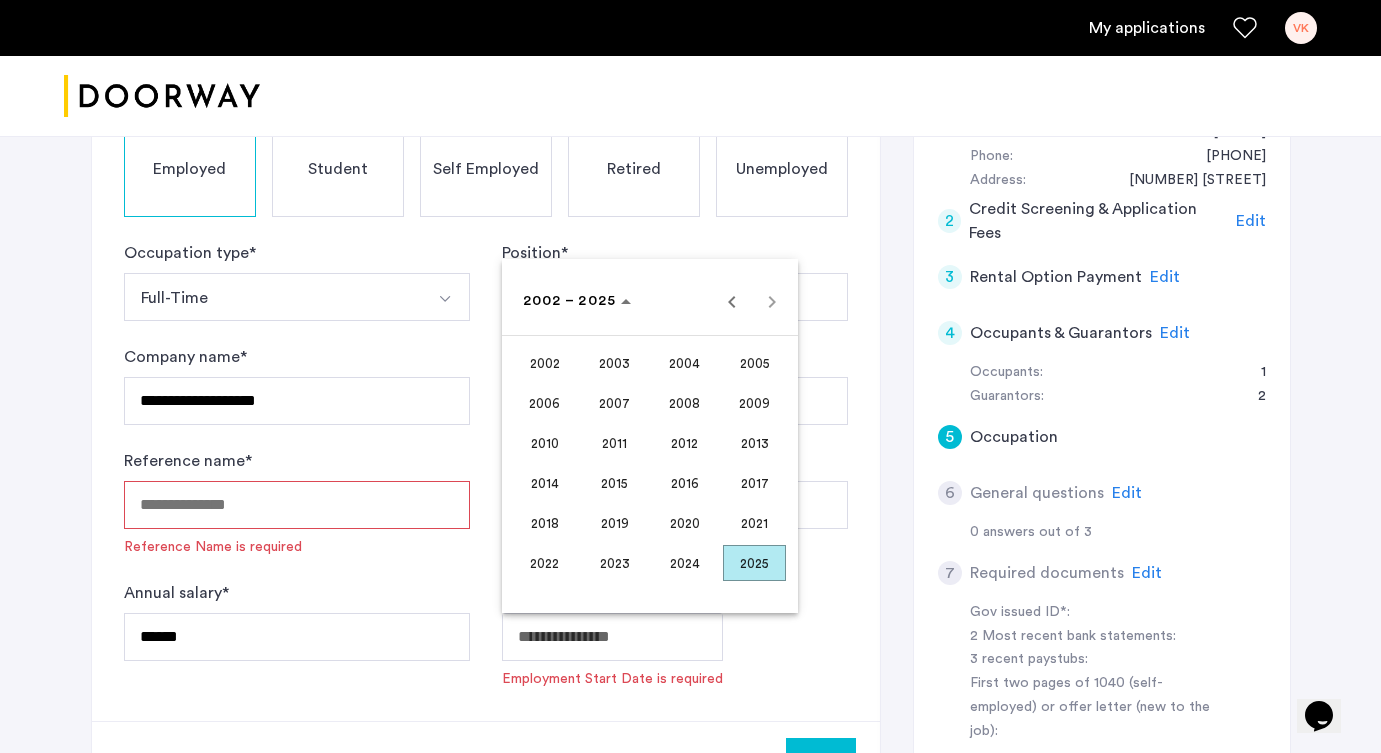 click on "2004" at bounding box center [684, 363] 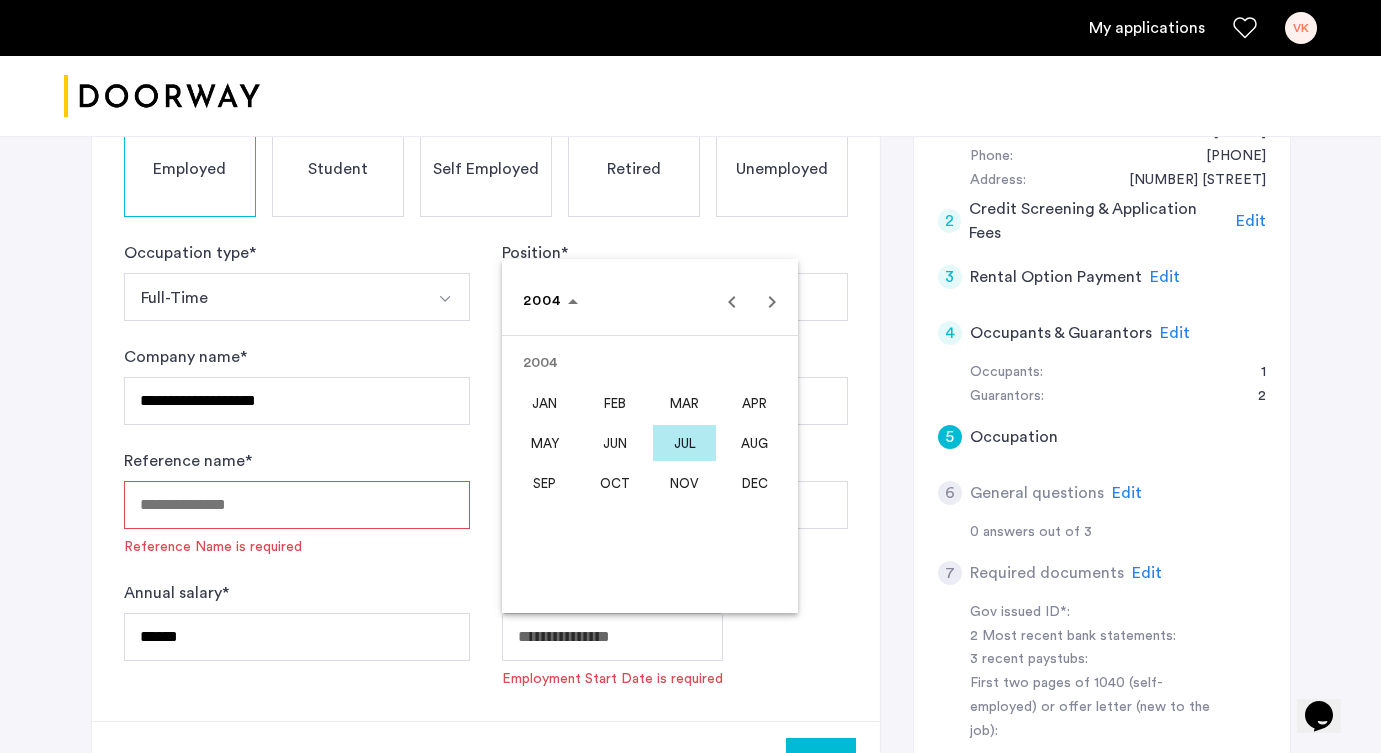 click on "OCT" at bounding box center [614, 483] 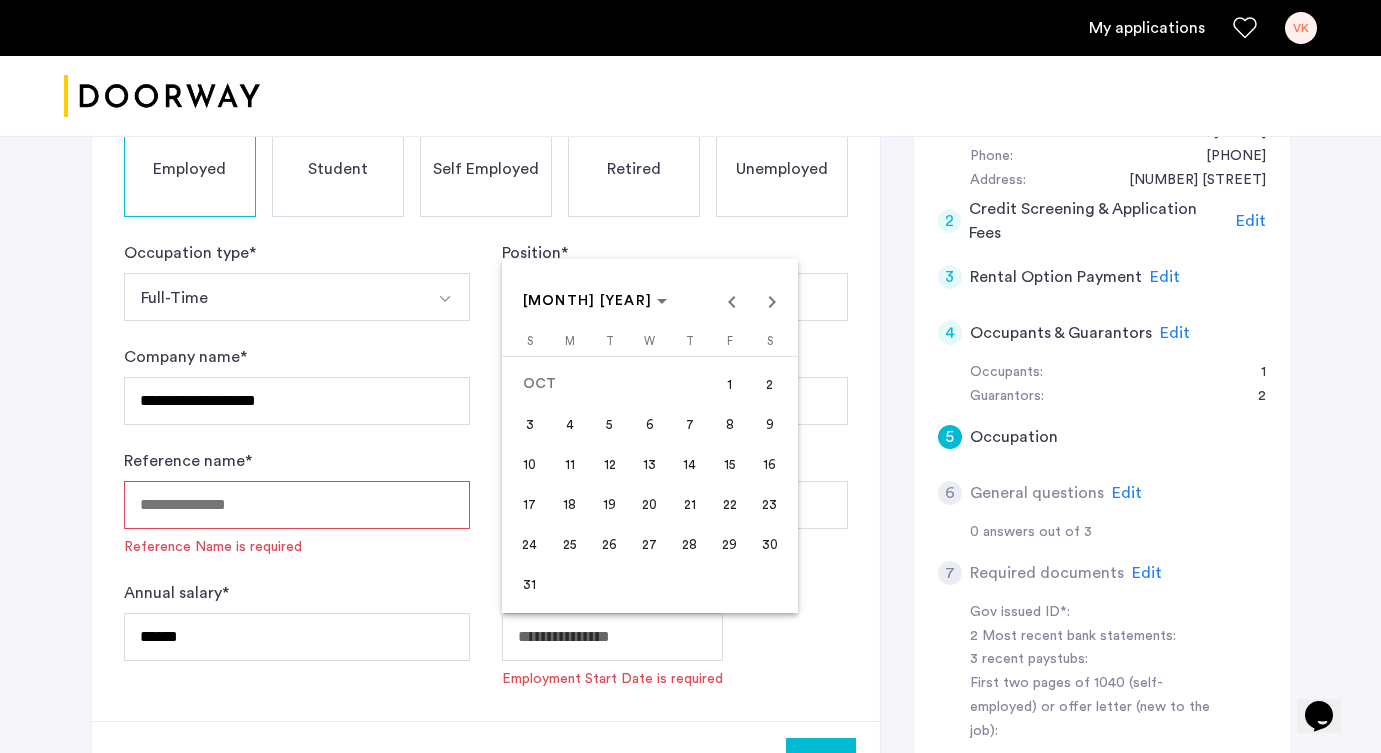 click on "1" at bounding box center [730, 384] 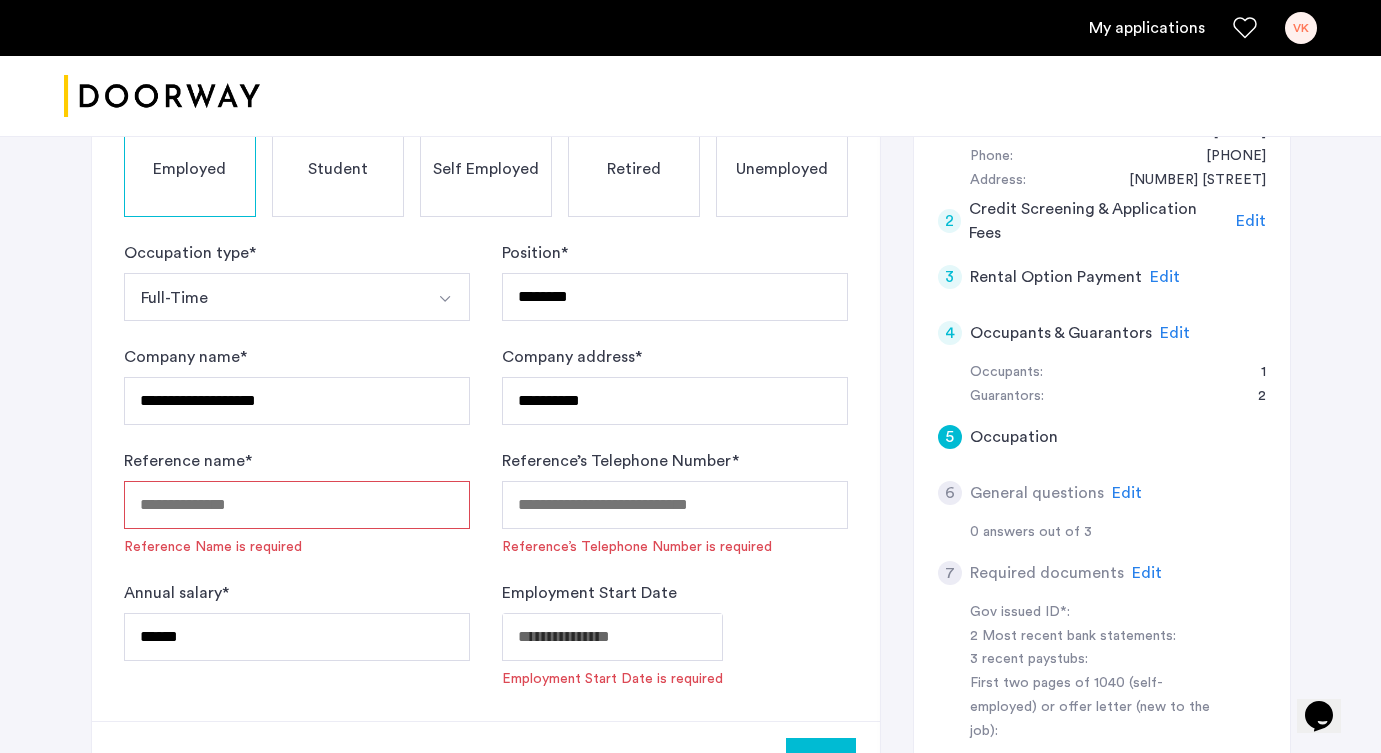 type on "**********" 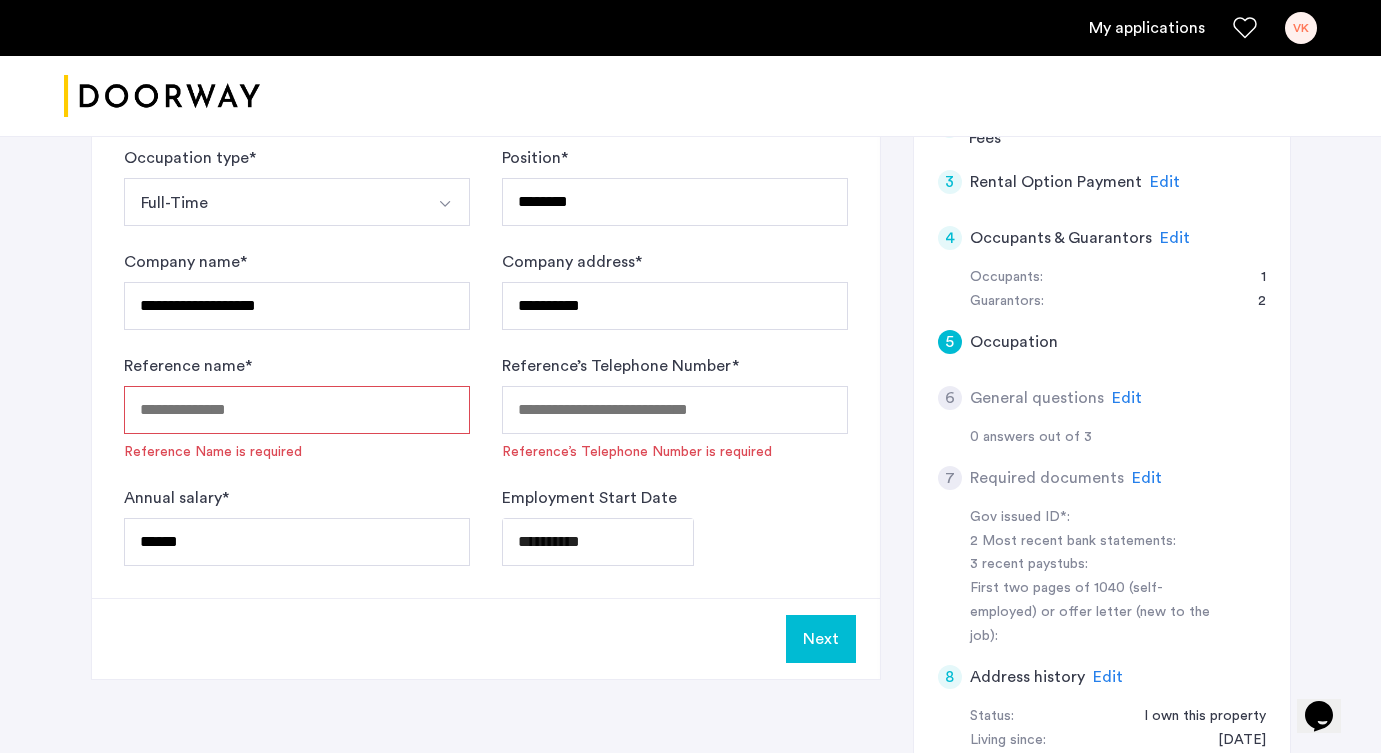 scroll, scrollTop: 521, scrollLeft: 0, axis: vertical 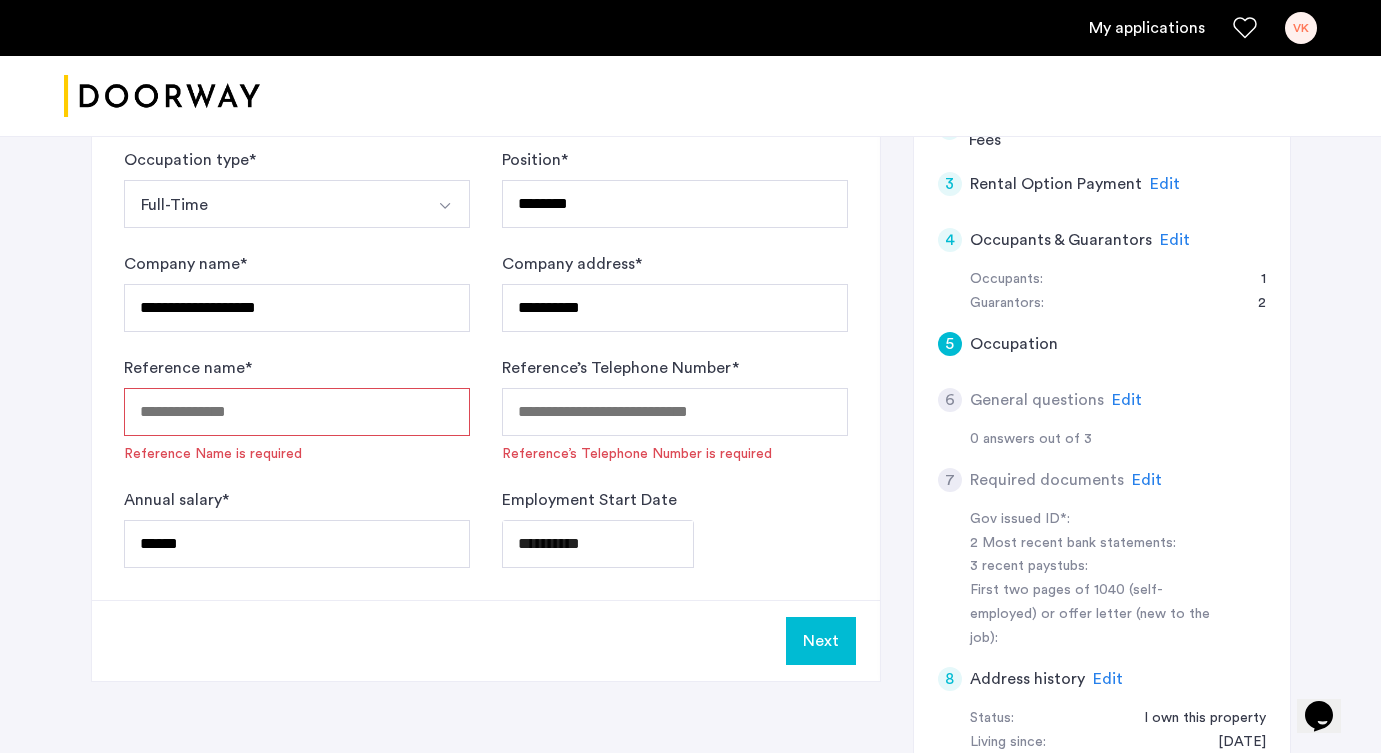 click on "Reference name  *" at bounding box center (297, 412) 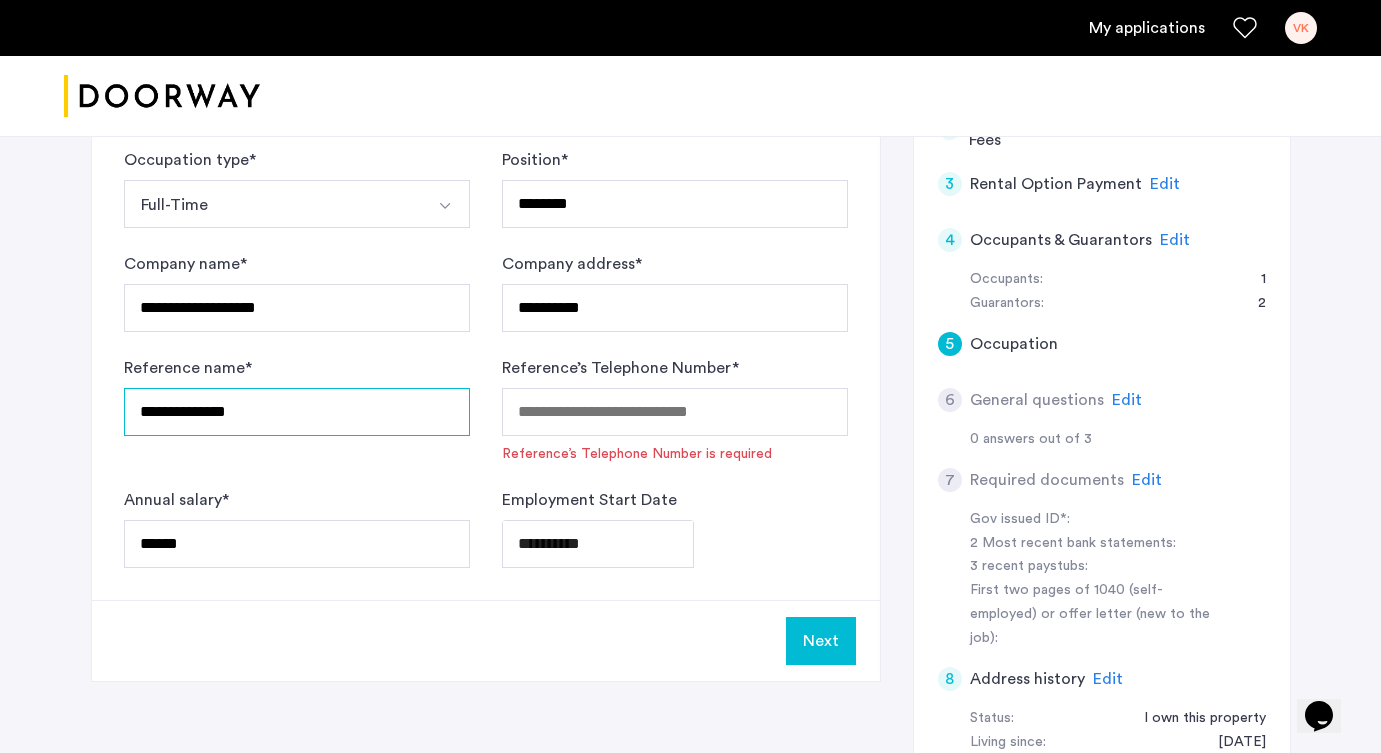 type on "**********" 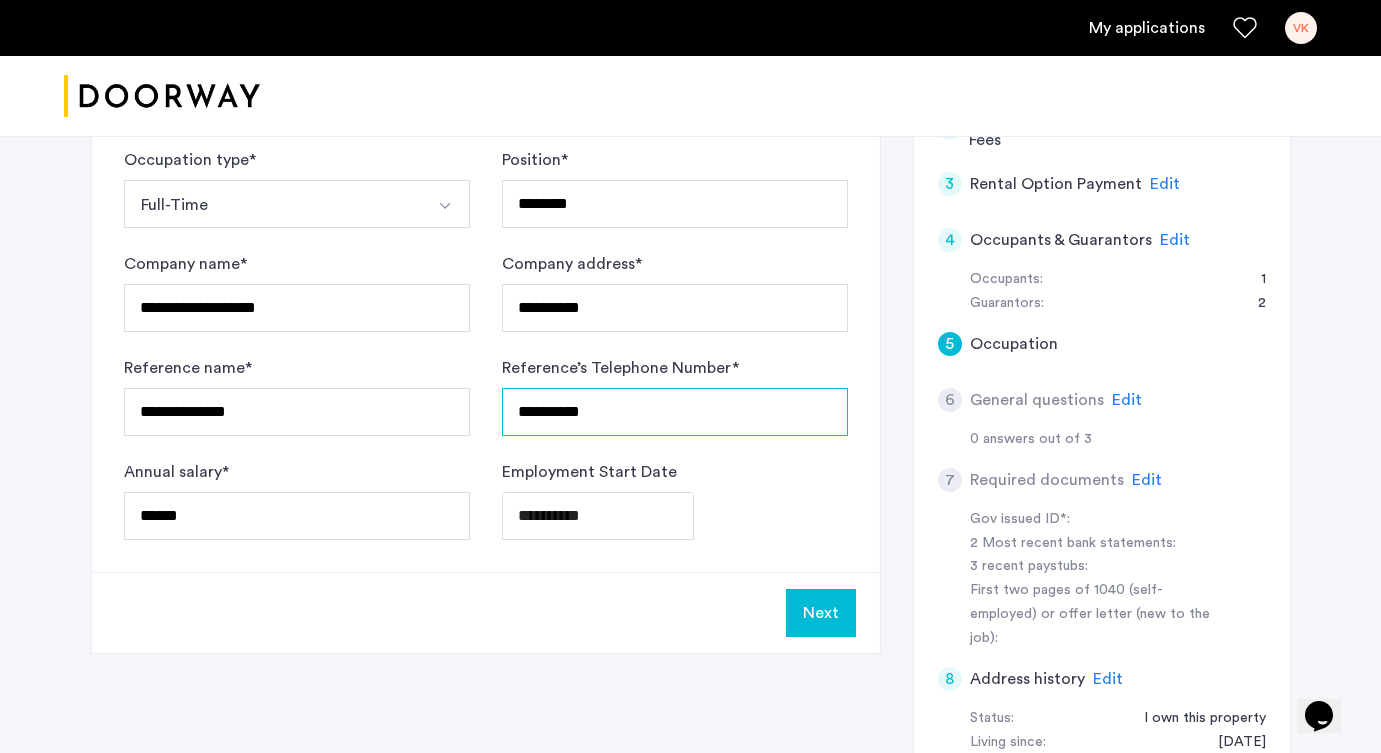 type on "**********" 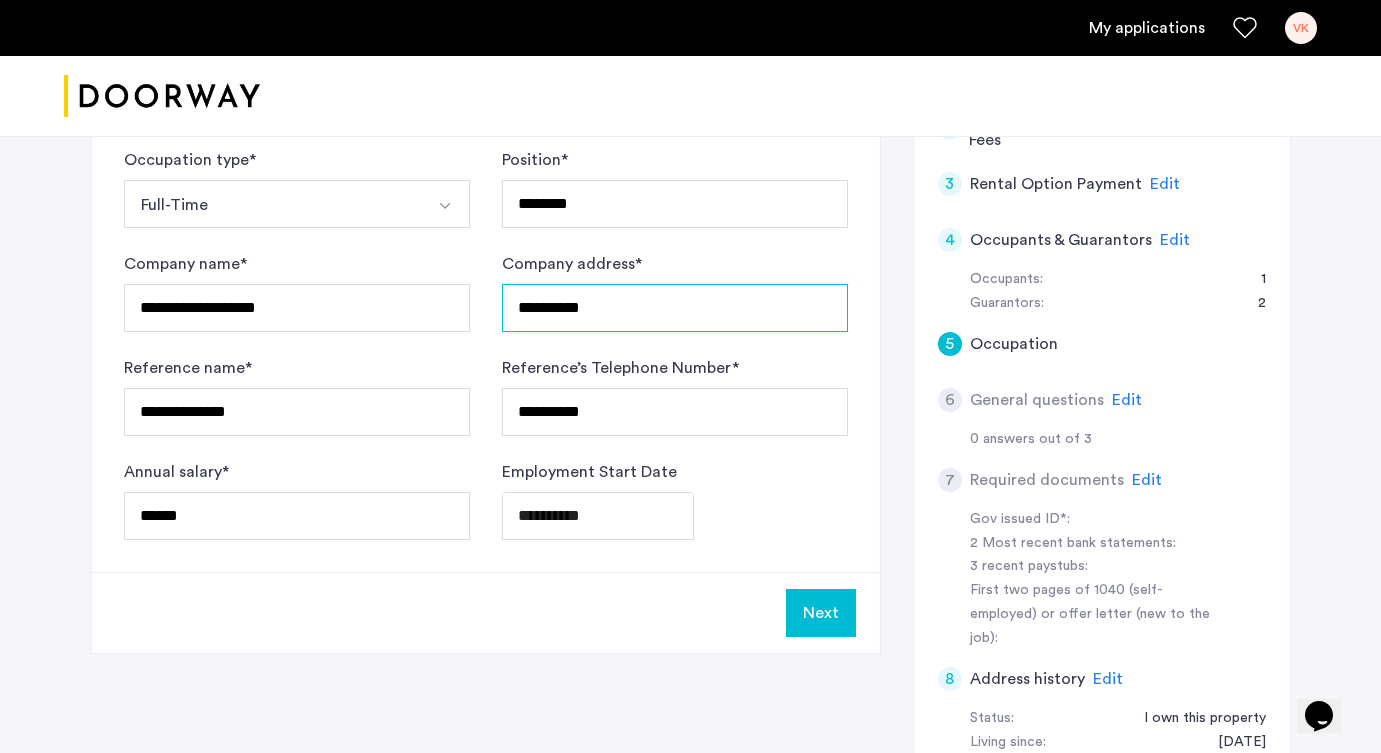 click on "**********" at bounding box center [675, 308] 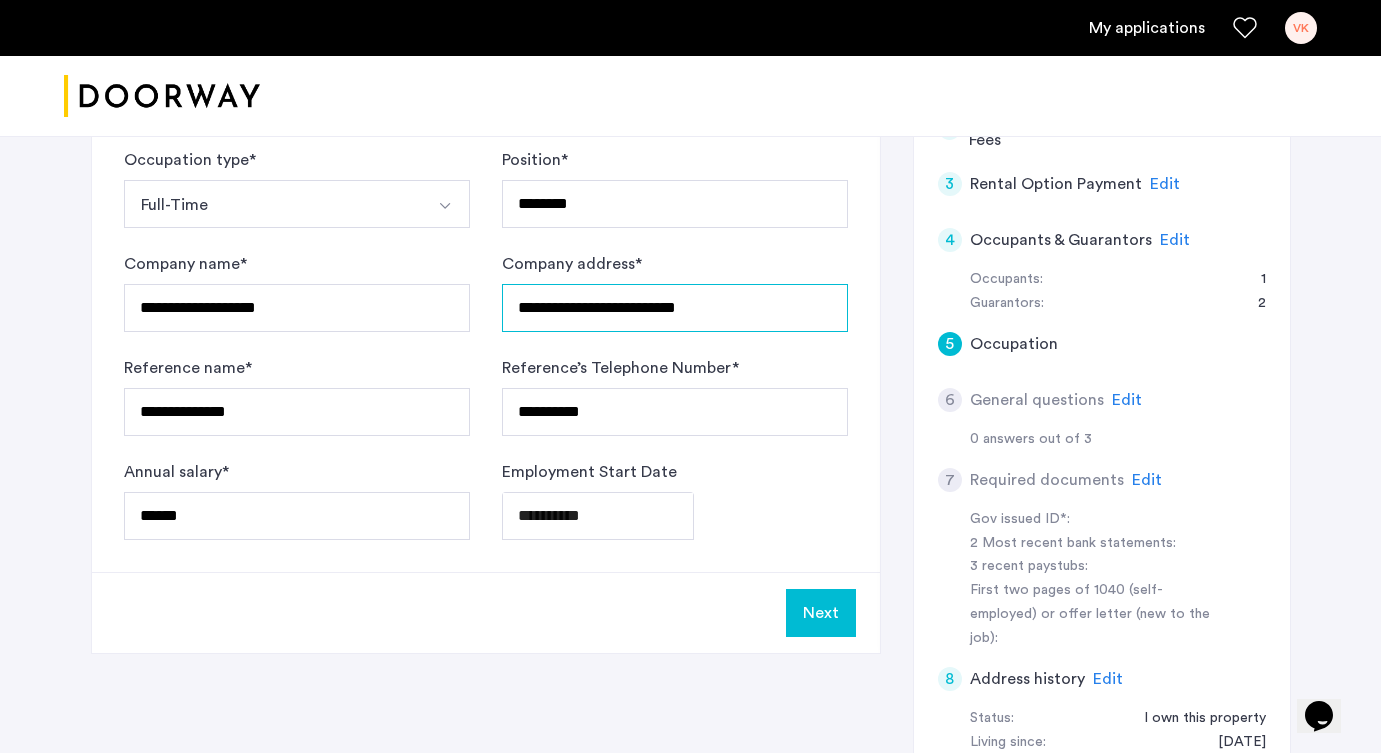 type on "**********" 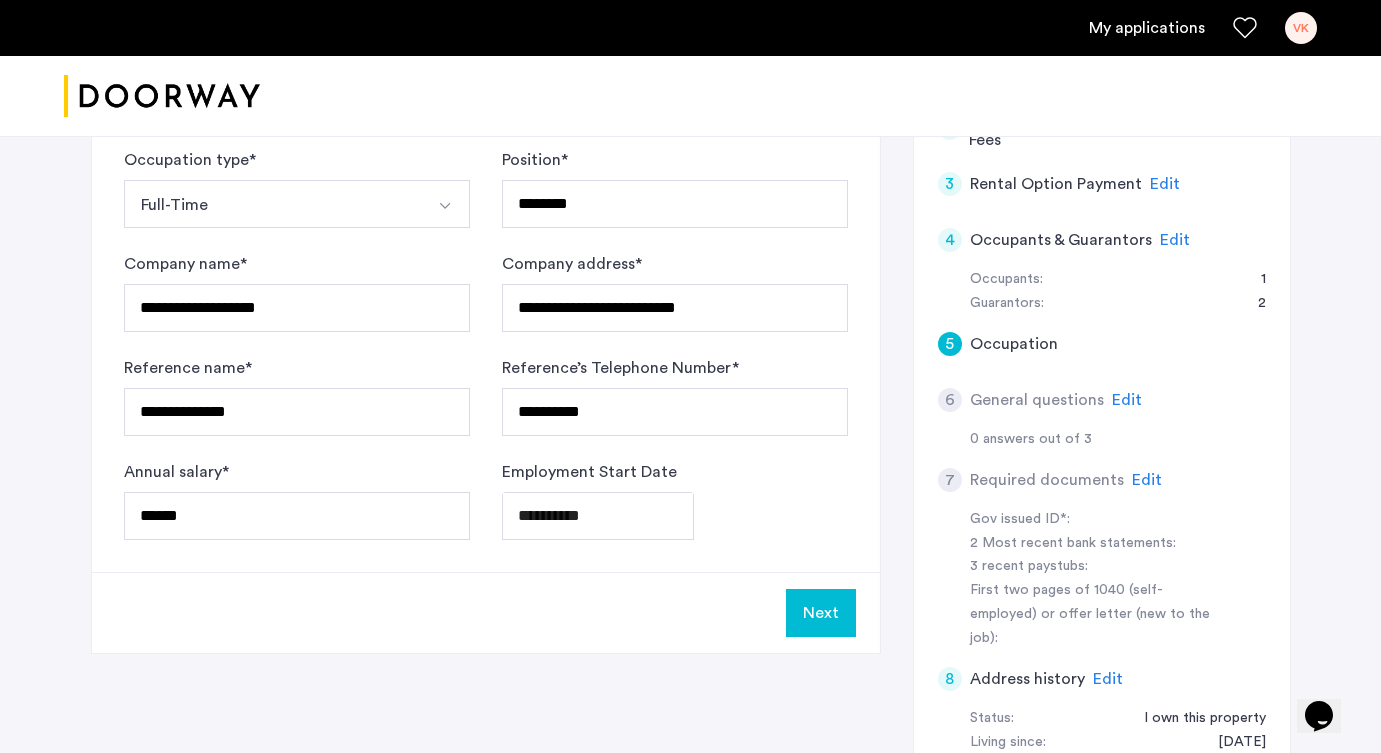 click on "Next" 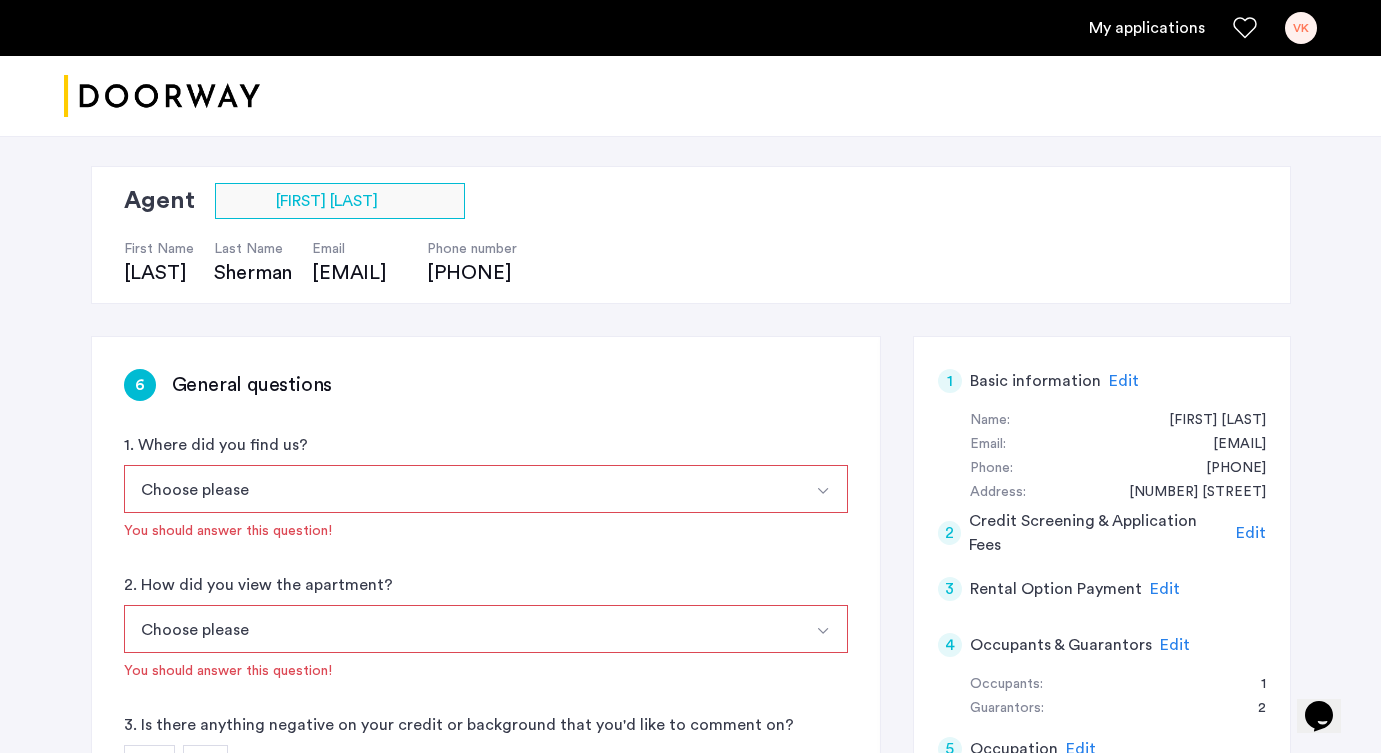 scroll, scrollTop: 182, scrollLeft: 0, axis: vertical 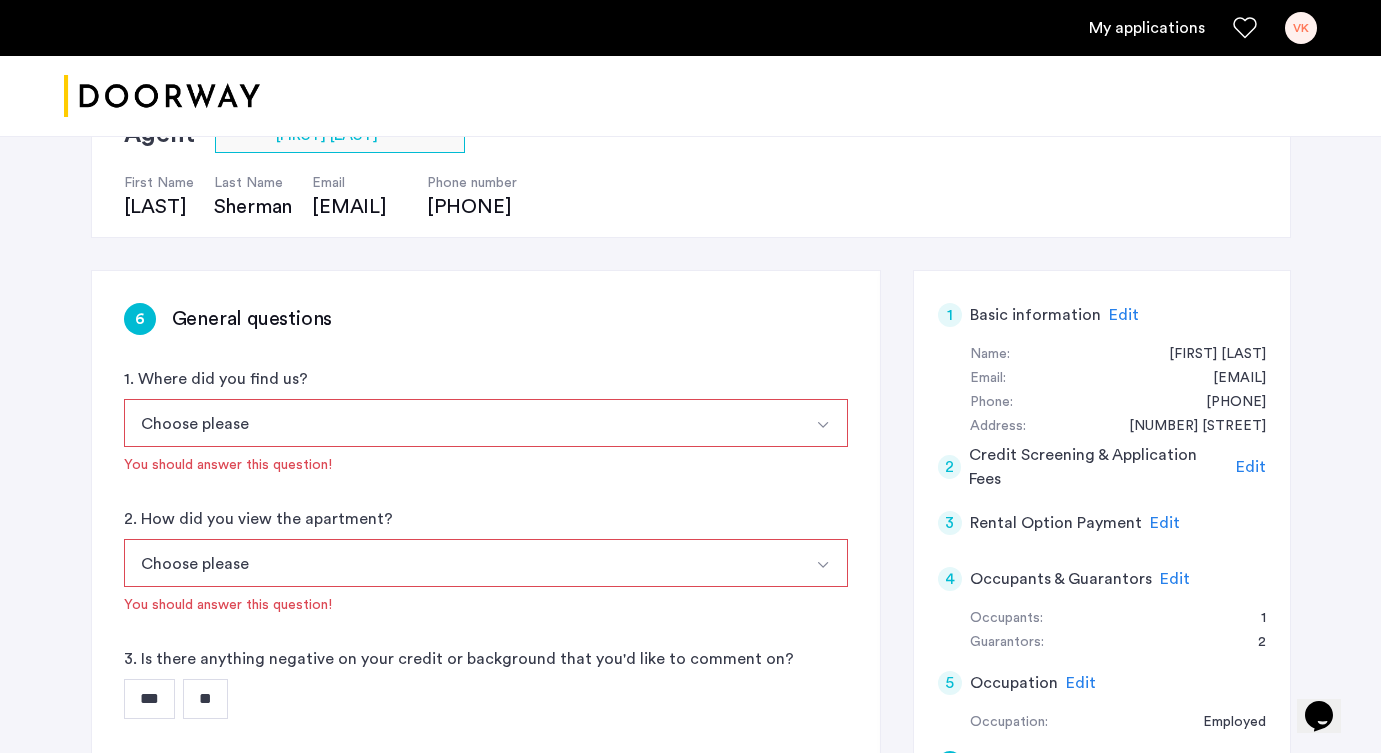 click at bounding box center (823, 425) 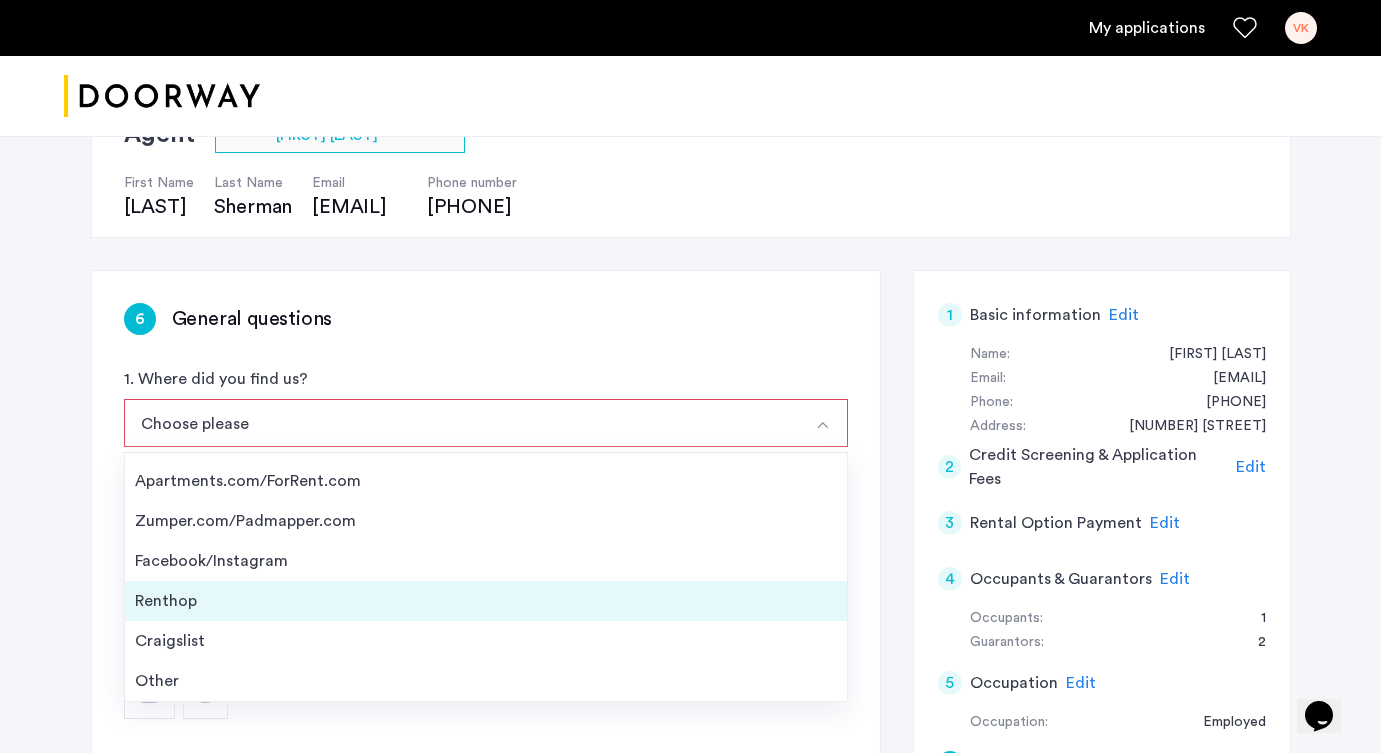 scroll, scrollTop: 32, scrollLeft: 0, axis: vertical 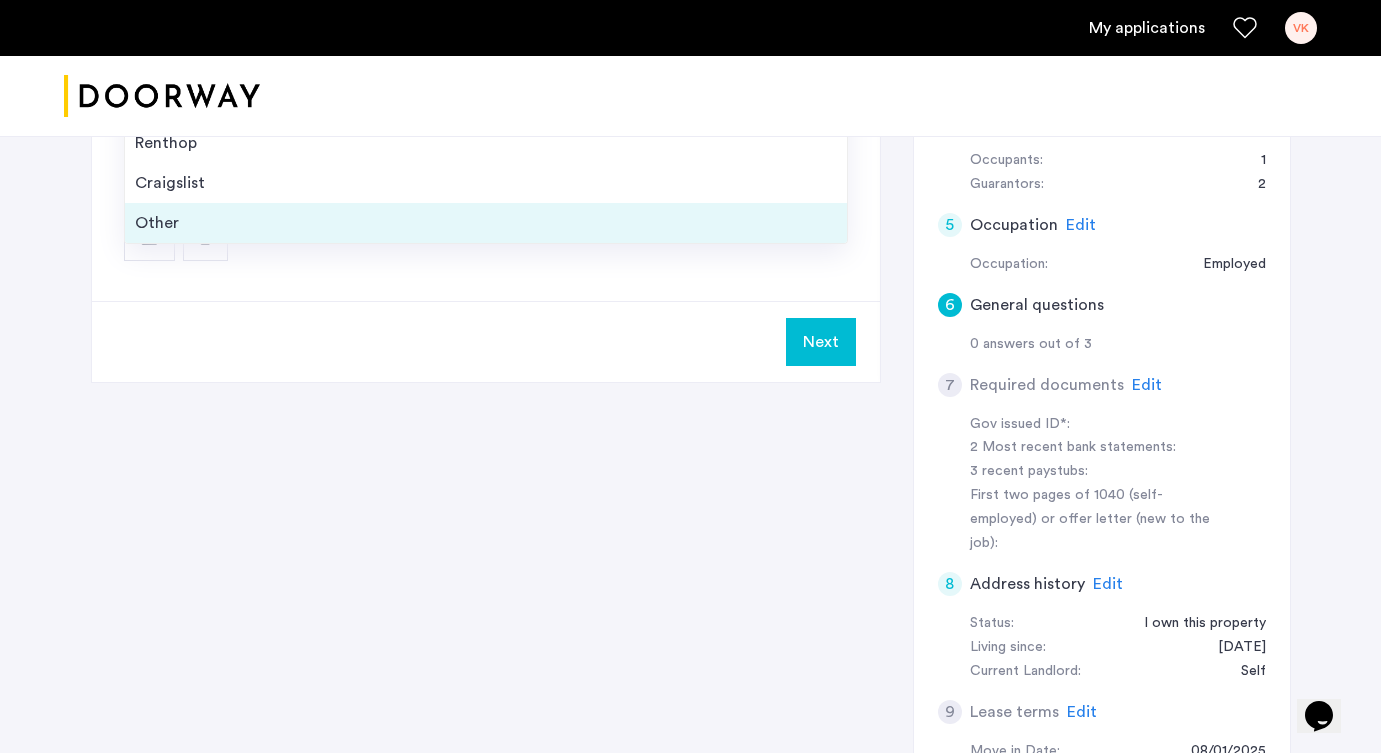 click on "Other" at bounding box center (486, 223) 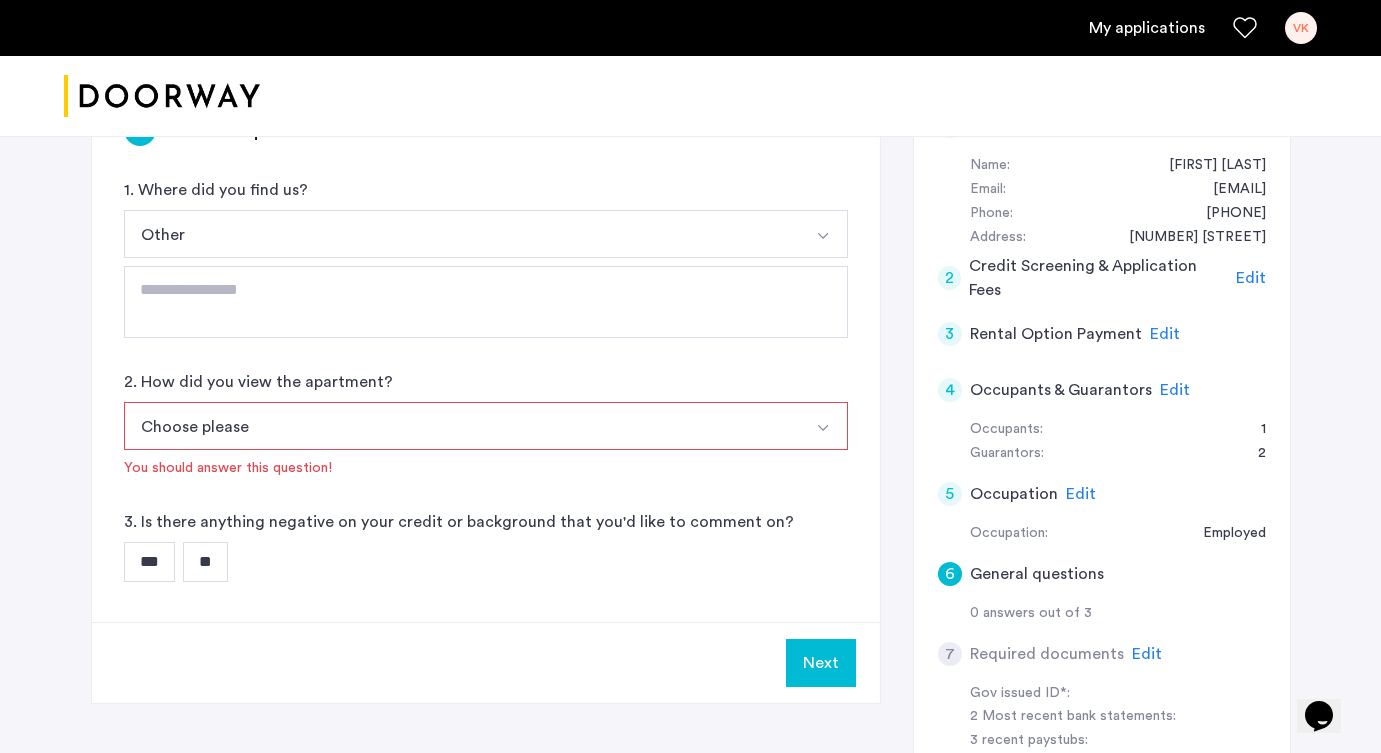 scroll, scrollTop: 370, scrollLeft: 0, axis: vertical 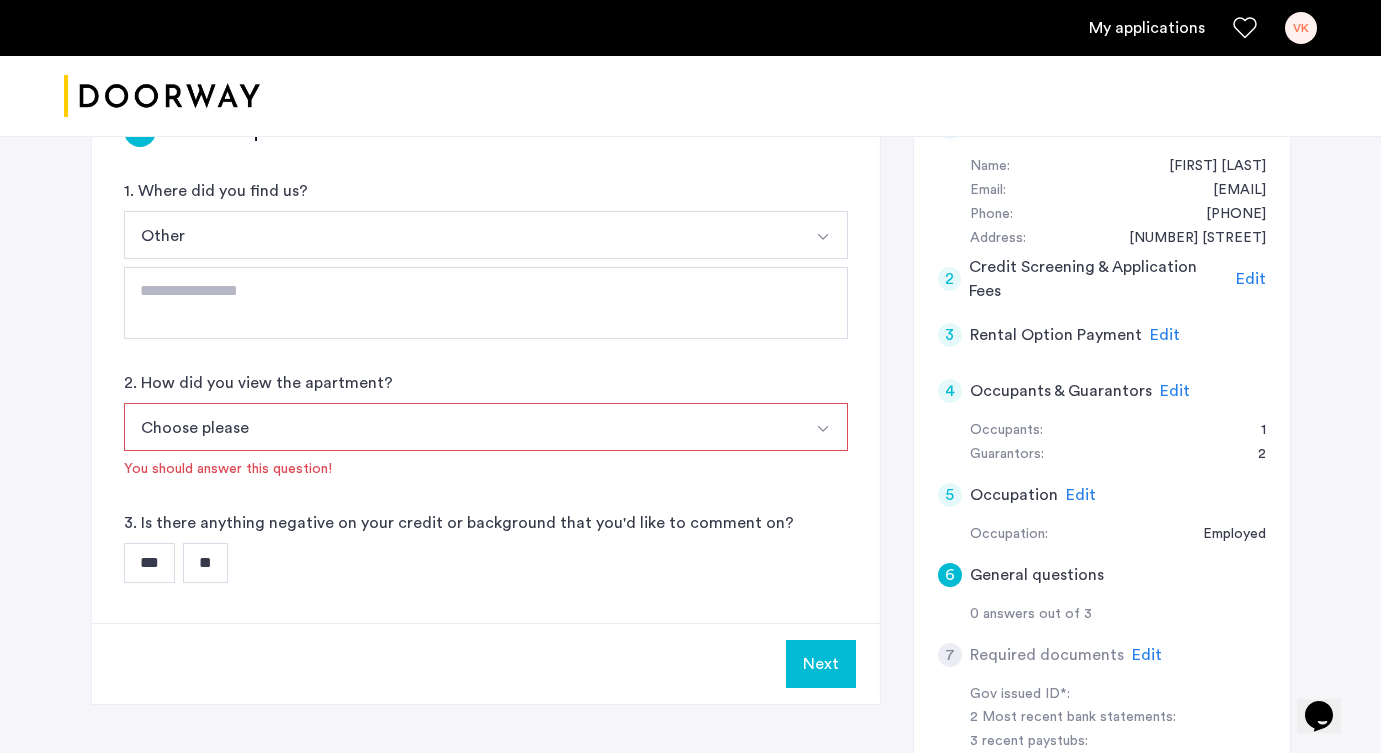 click at bounding box center (823, 429) 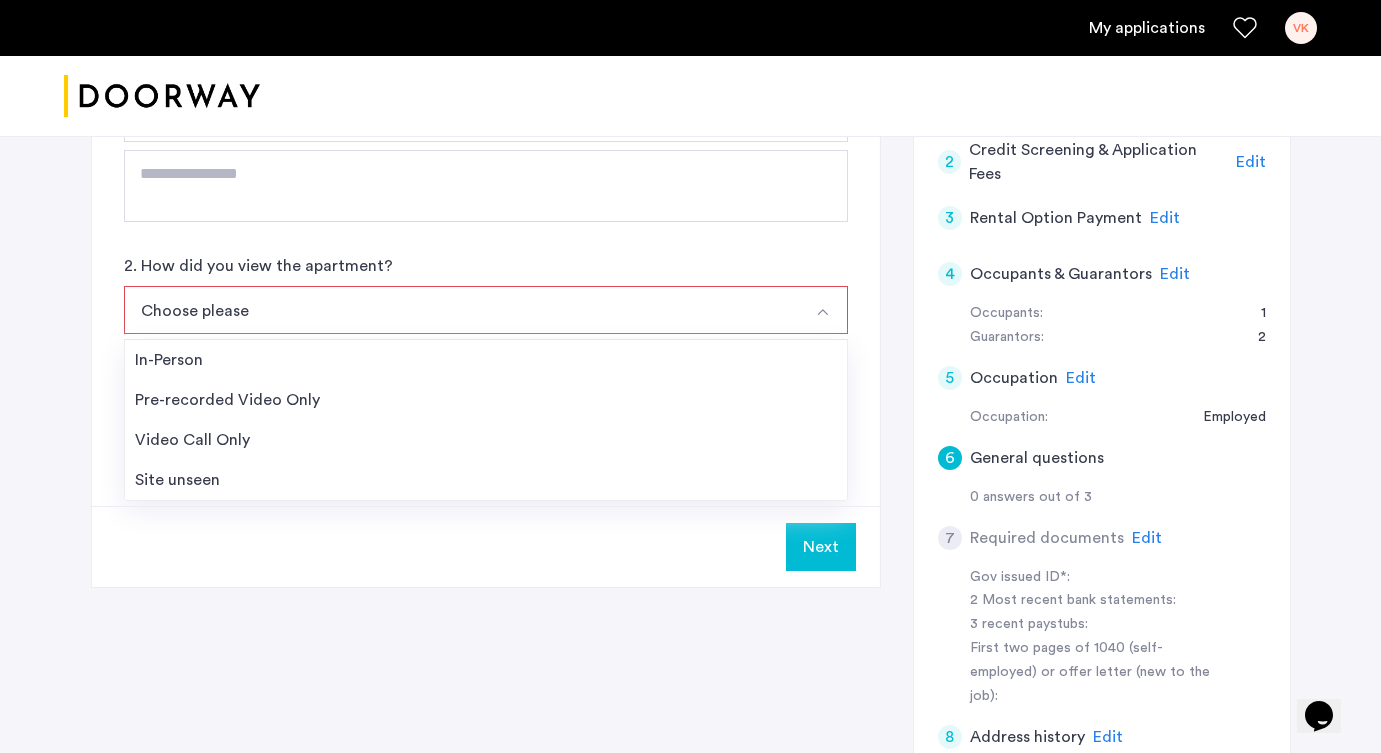 scroll, scrollTop: 477, scrollLeft: 0, axis: vertical 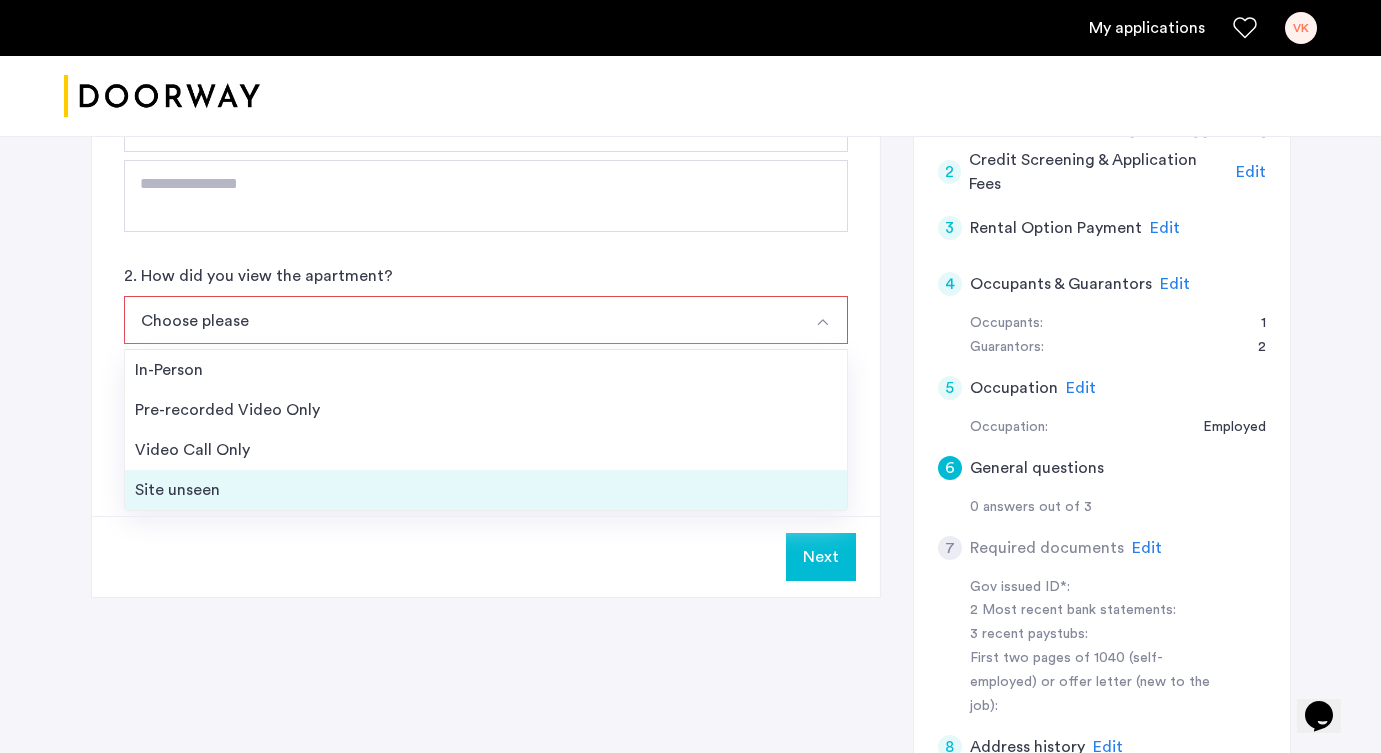 click on "Site unseen" at bounding box center [486, 490] 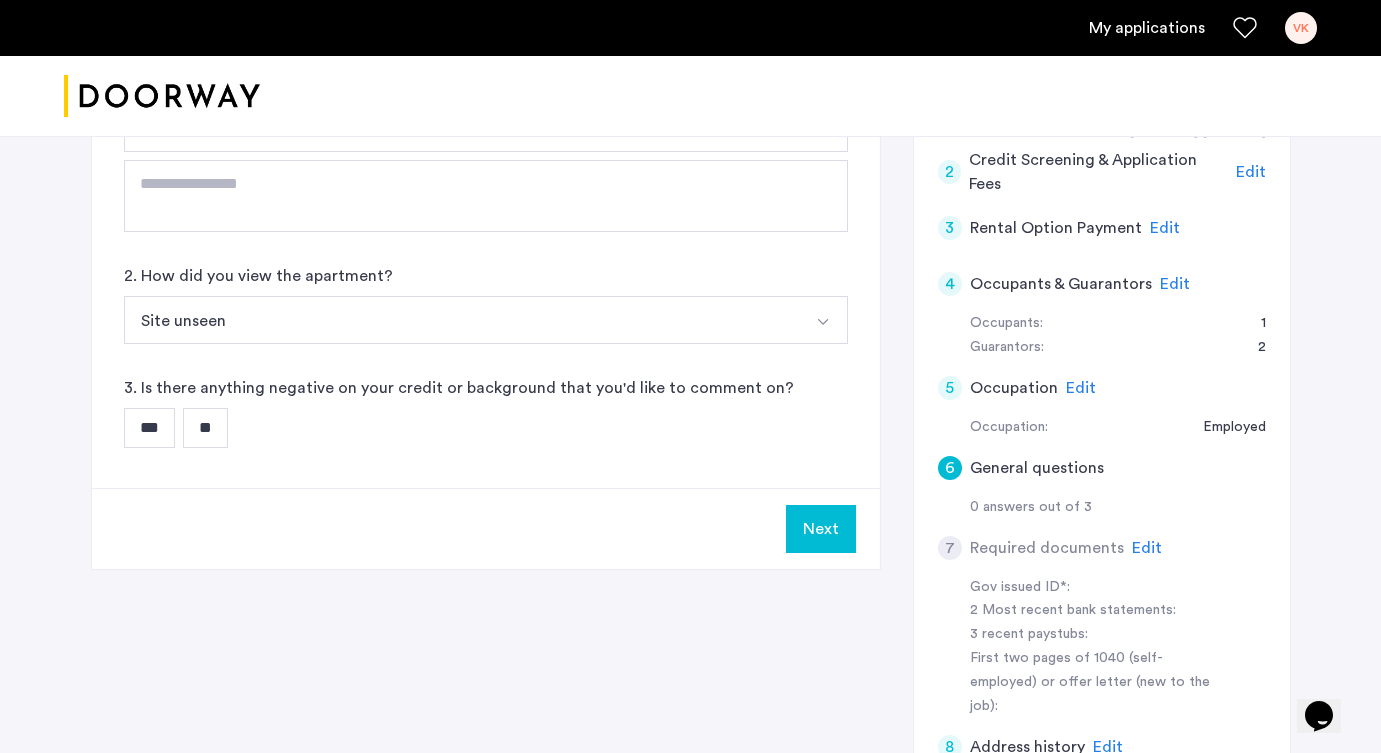 click on "**" at bounding box center [205, 428] 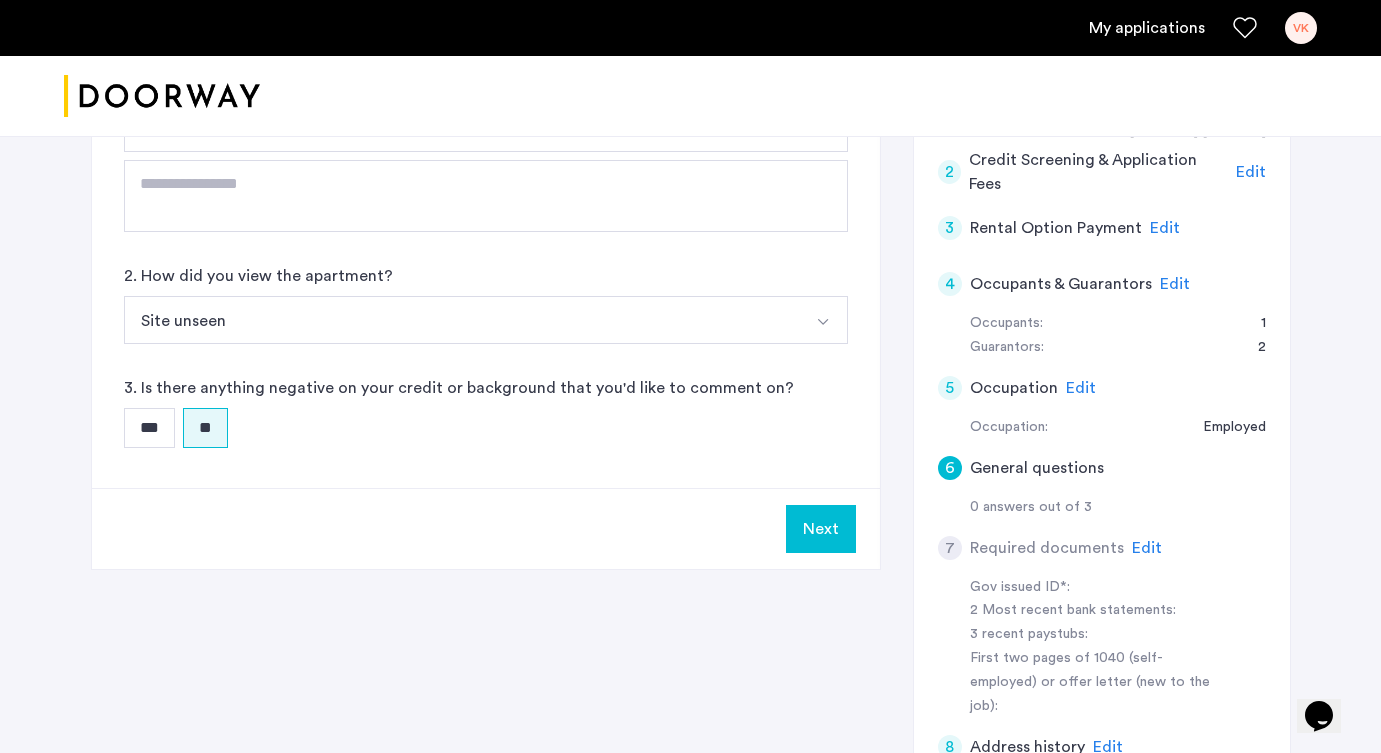 click on "Next" at bounding box center [821, 529] 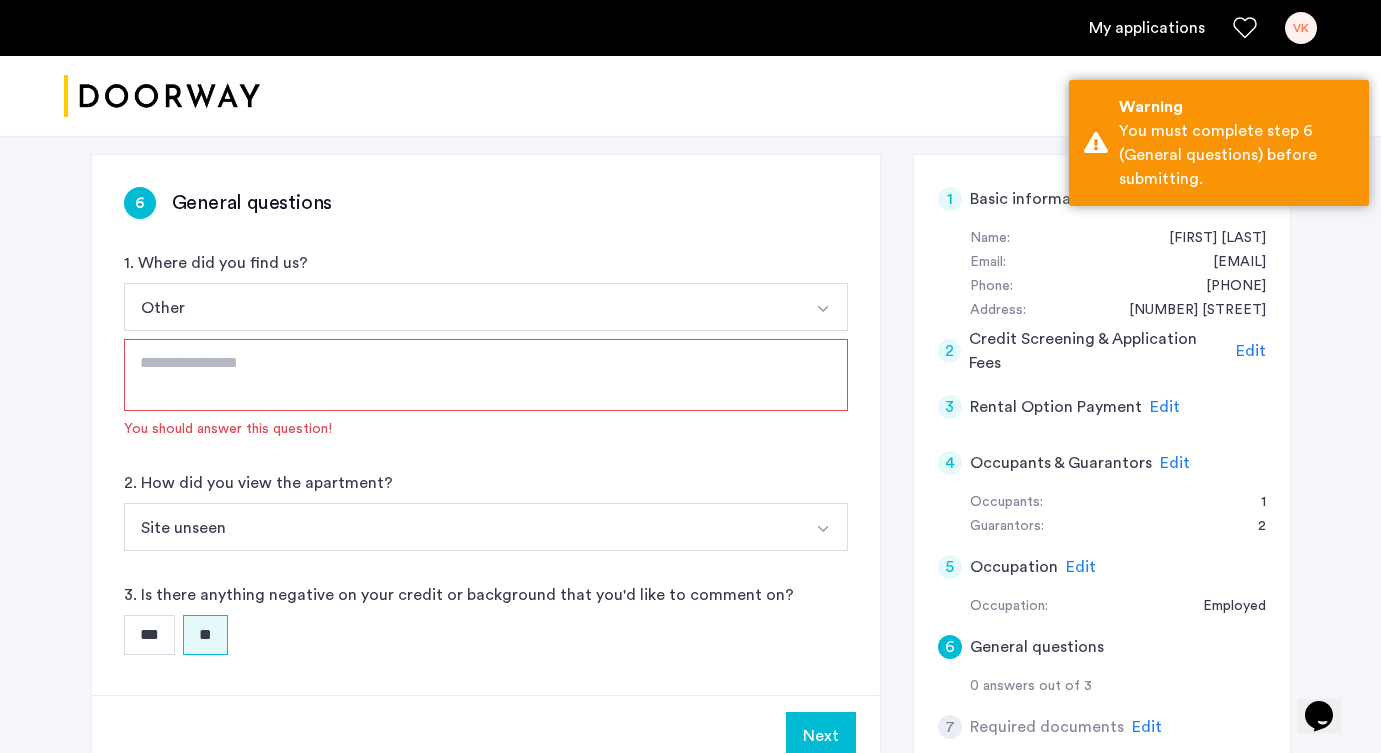 scroll, scrollTop: 291, scrollLeft: 0, axis: vertical 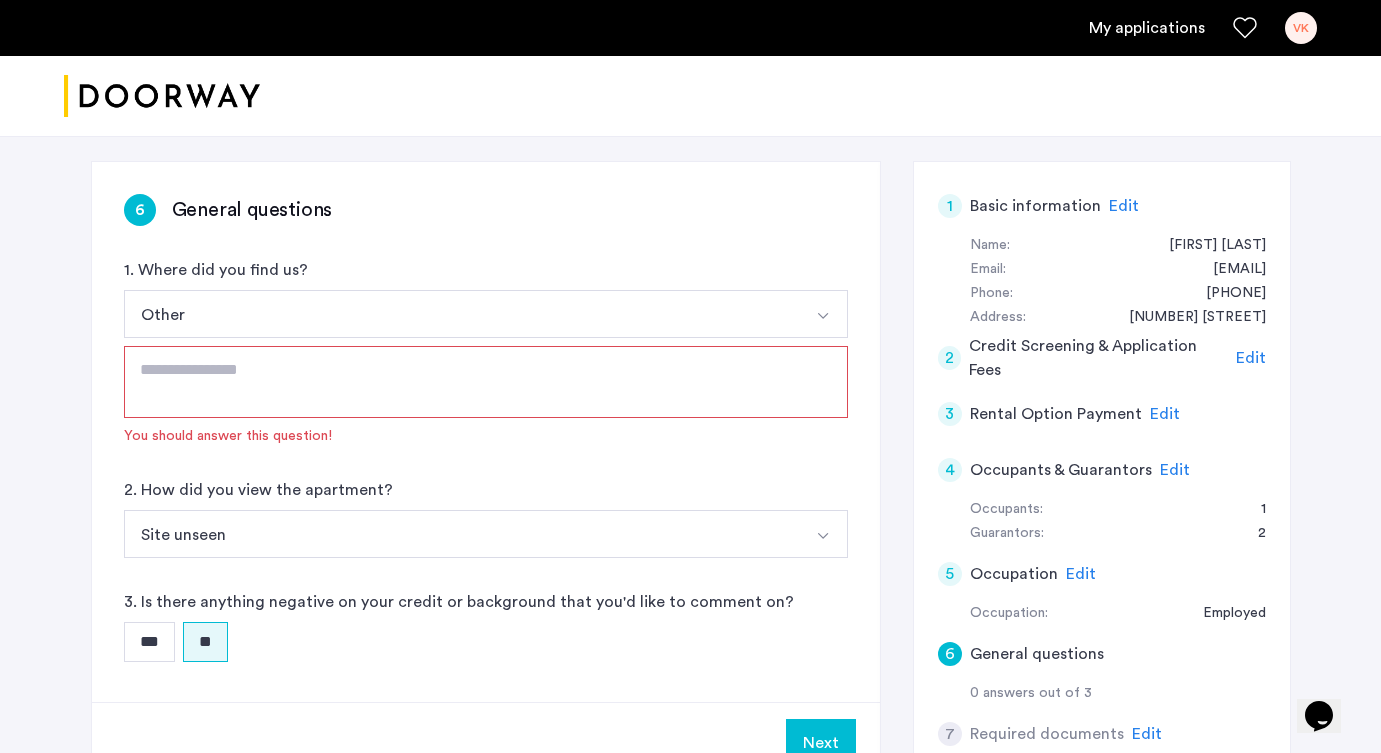 click at bounding box center [486, 382] 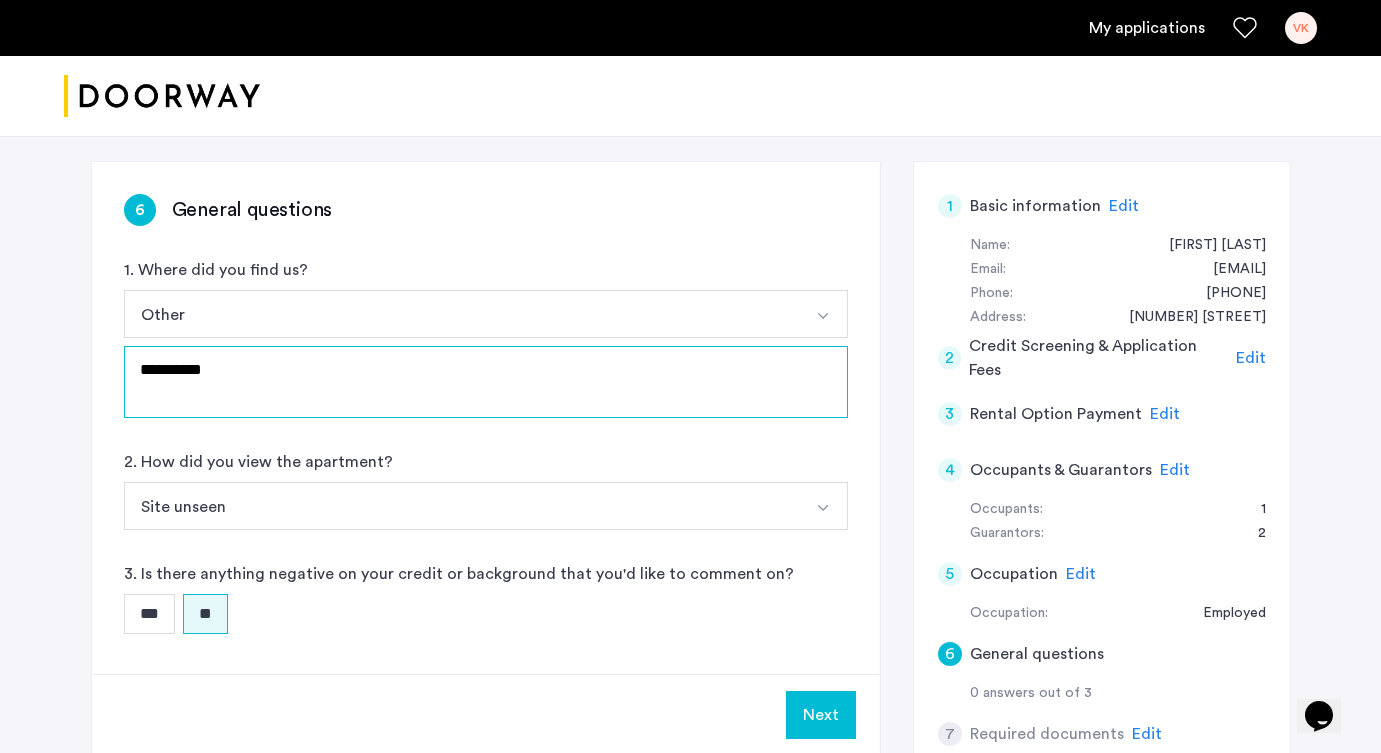 type on "*********" 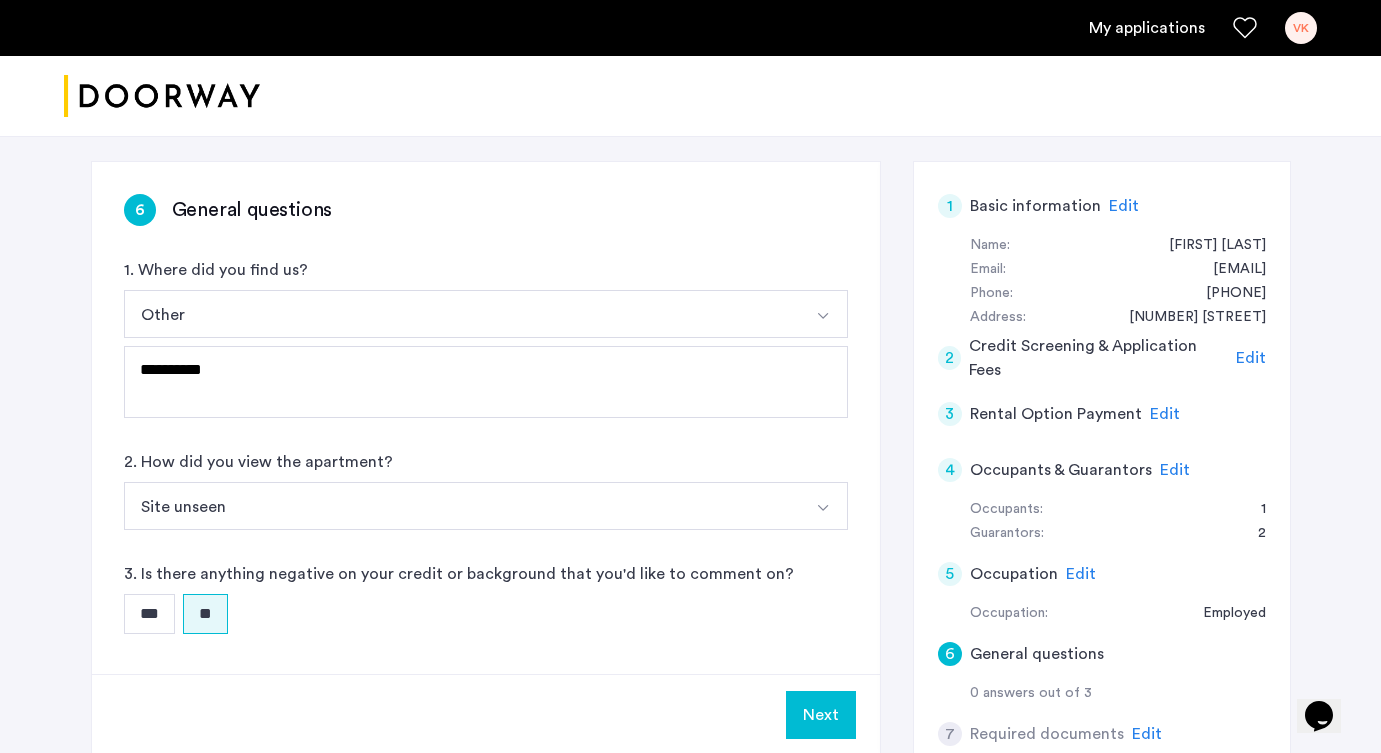 click on "Next" at bounding box center (821, 715) 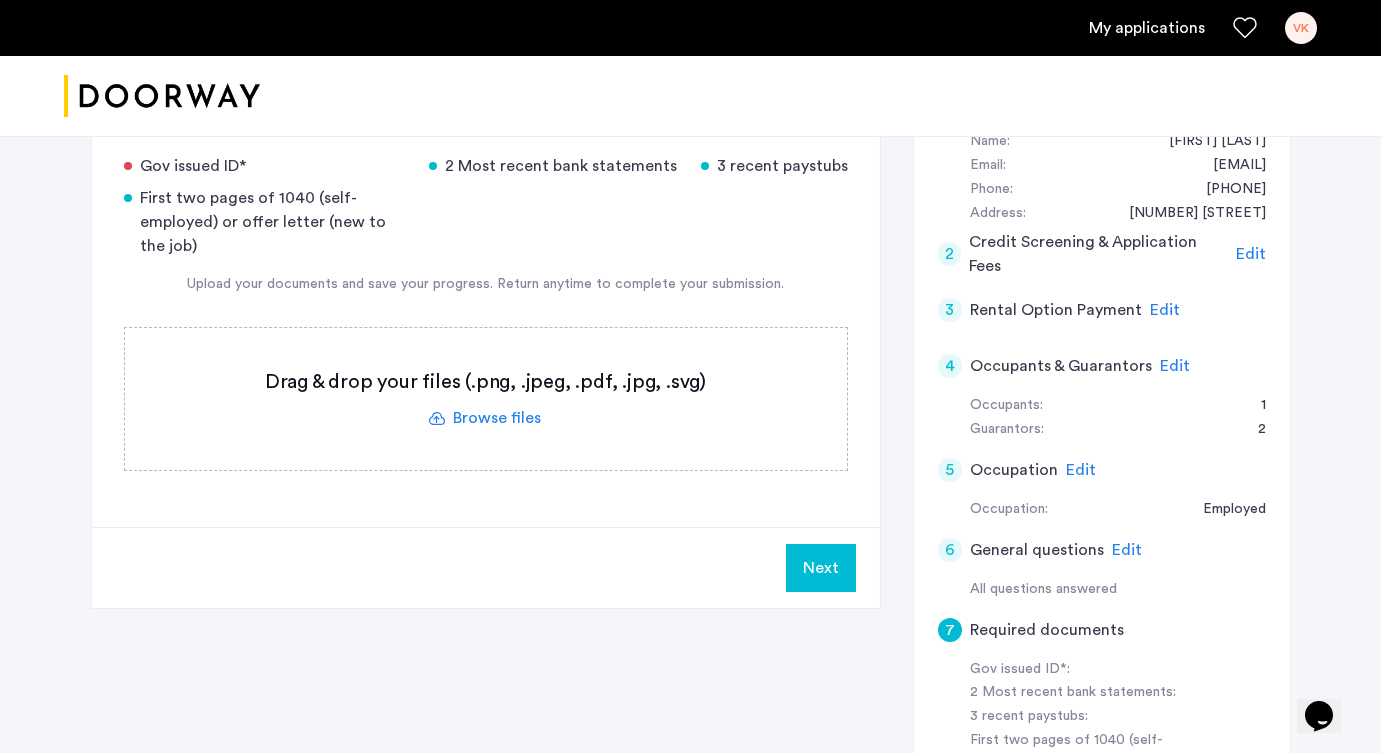 scroll, scrollTop: 409, scrollLeft: 0, axis: vertical 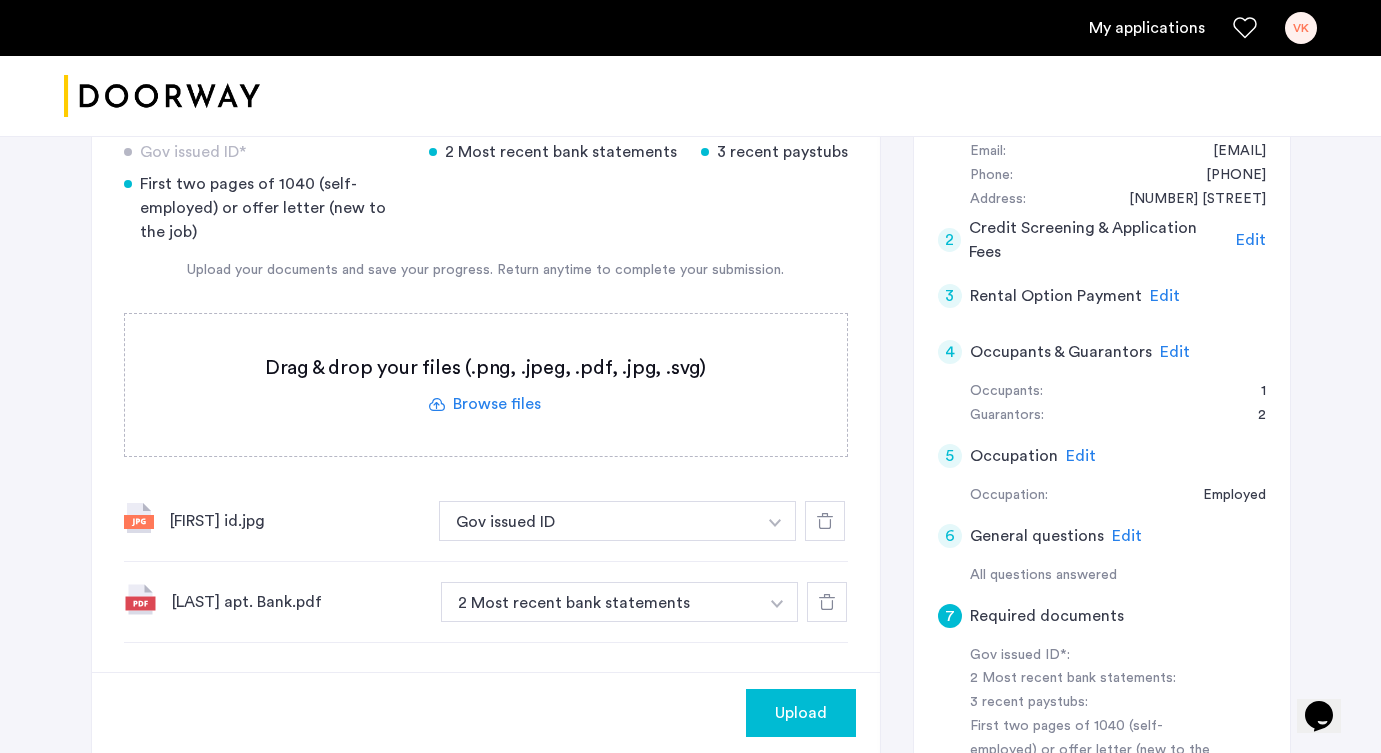 click 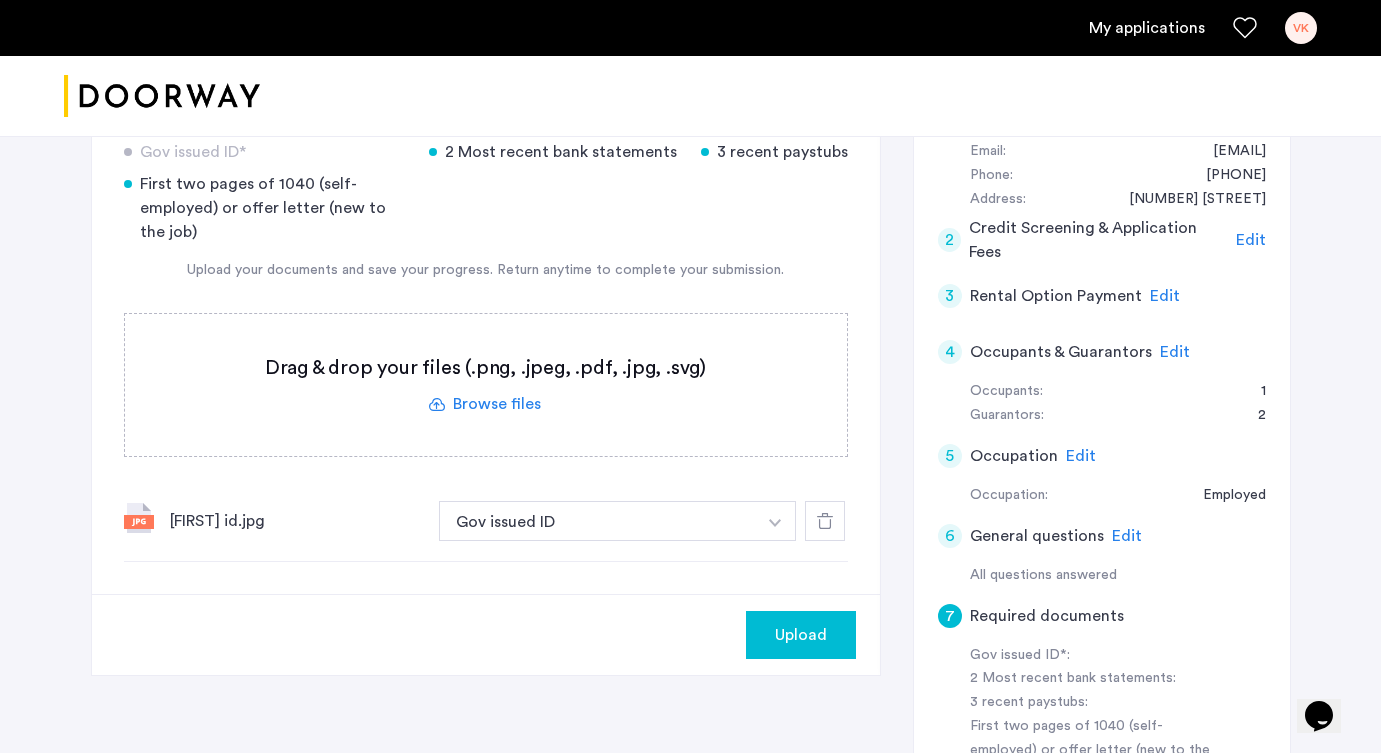 click on "Upload" 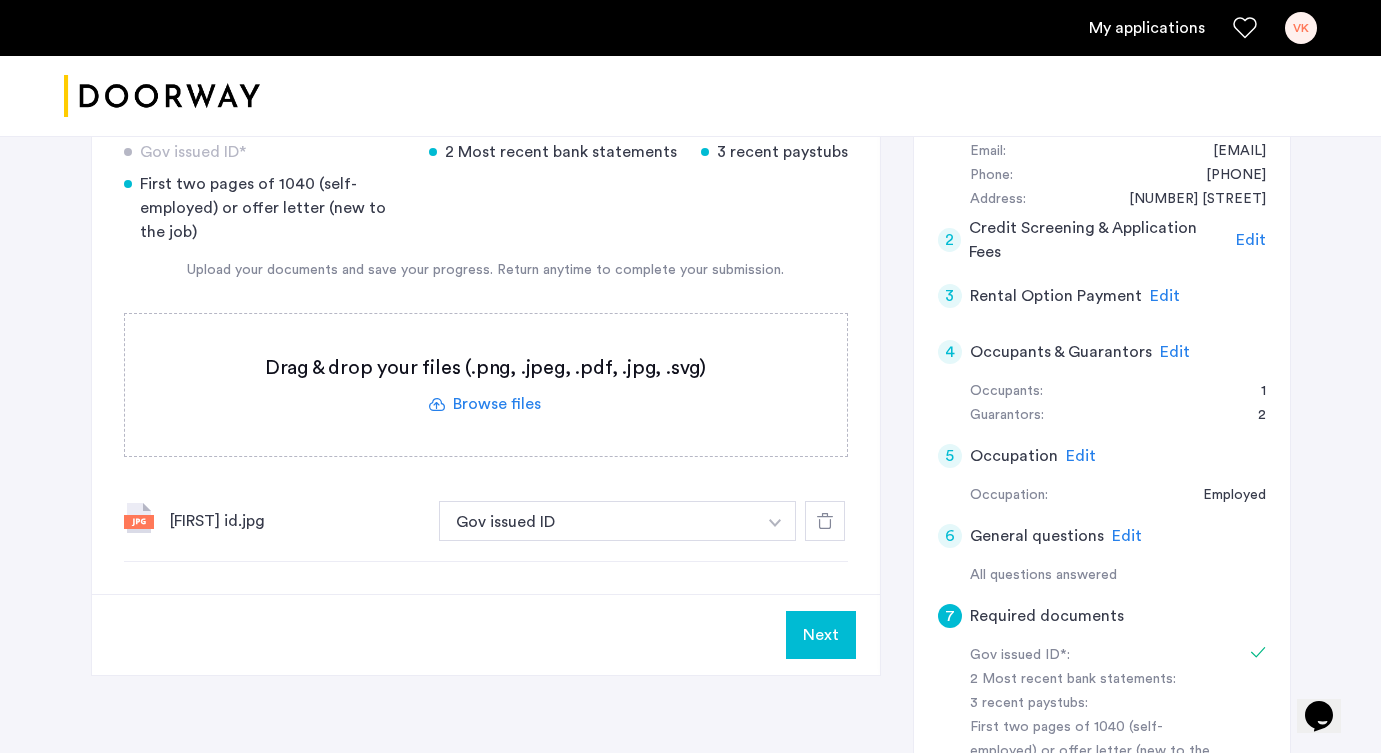 click on "2 Most recent bank statements" 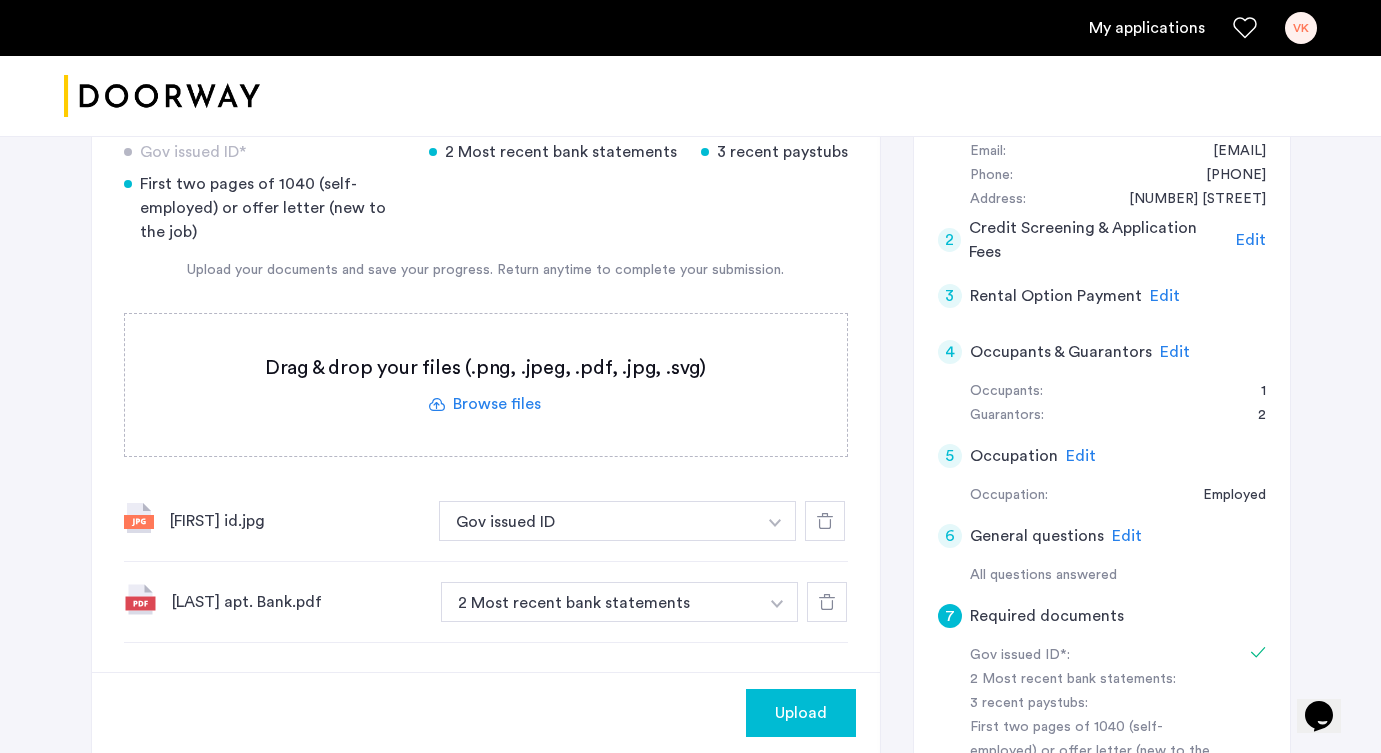 click on "Upload" 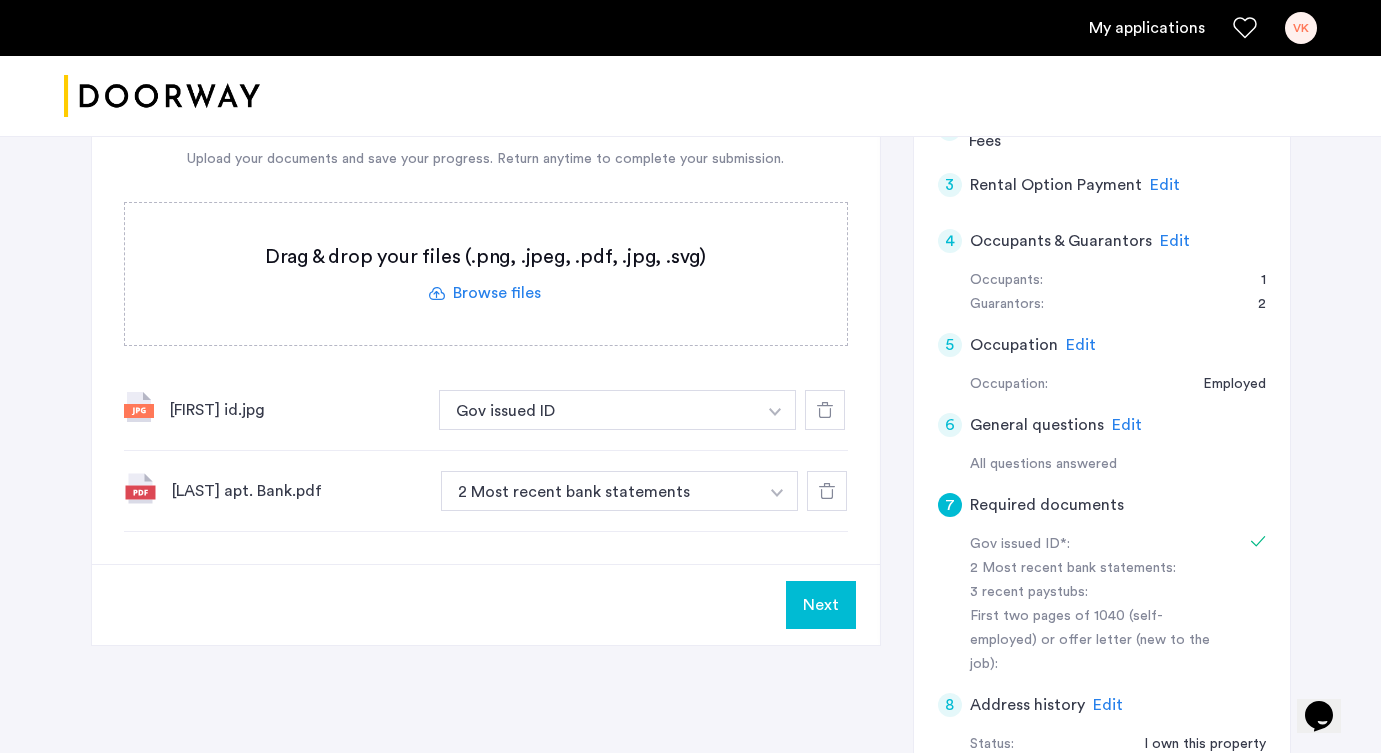 scroll, scrollTop: 519, scrollLeft: 0, axis: vertical 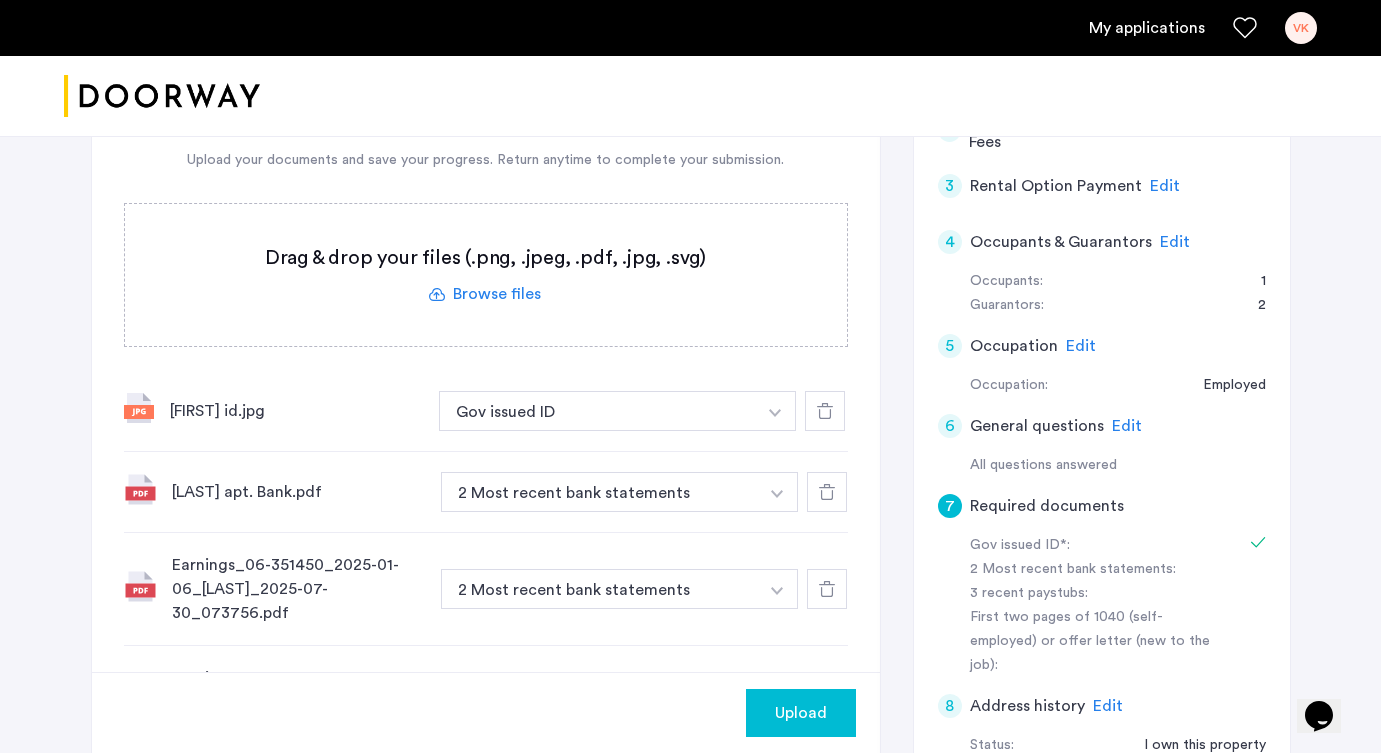 click at bounding box center (775, 413) 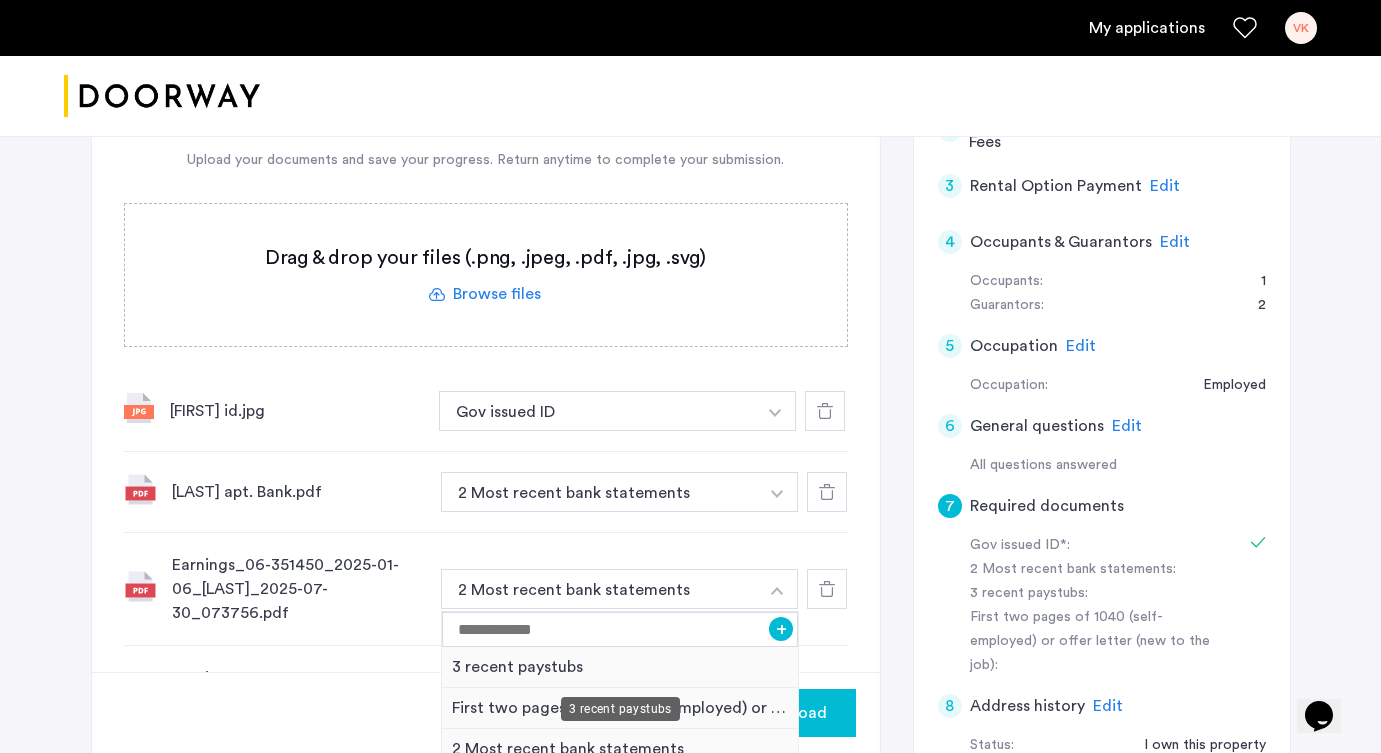 click on "3 recent paystubs" at bounding box center [620, 667] 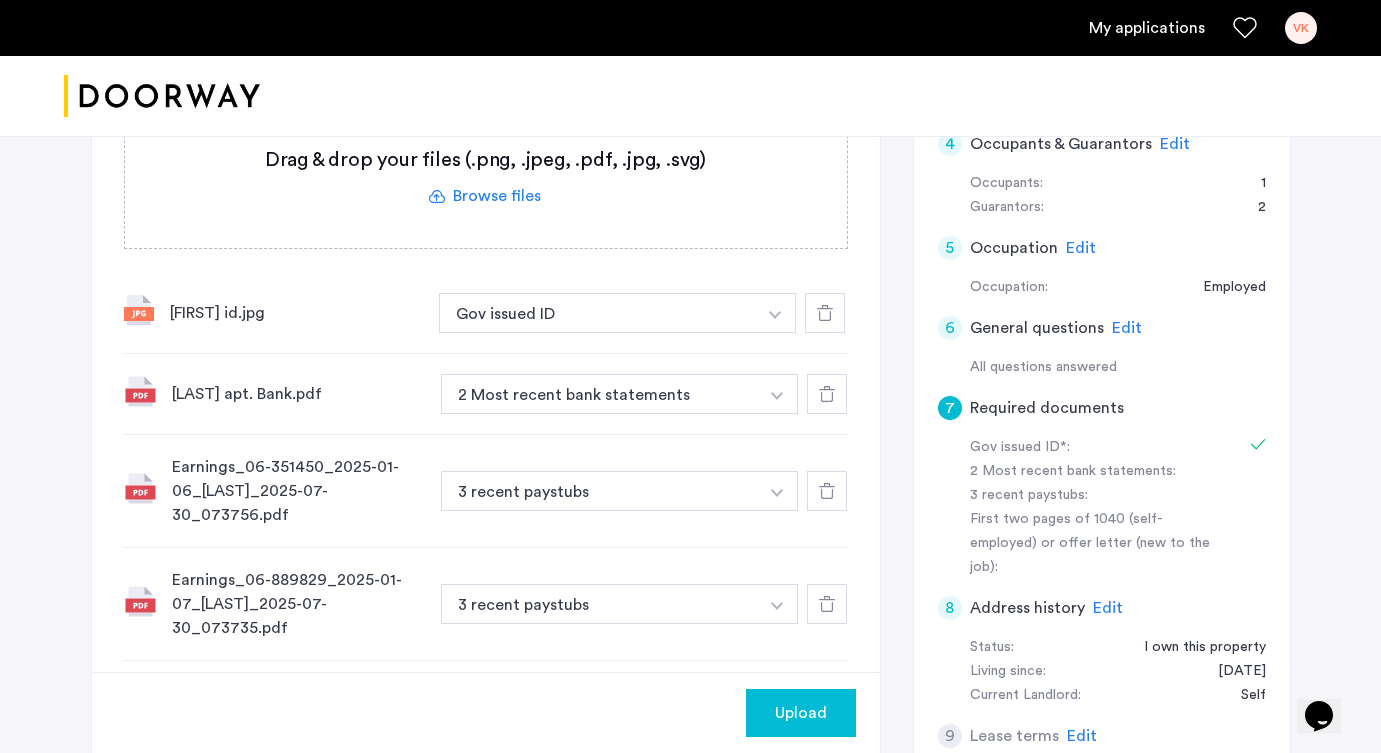 scroll, scrollTop: 627, scrollLeft: 0, axis: vertical 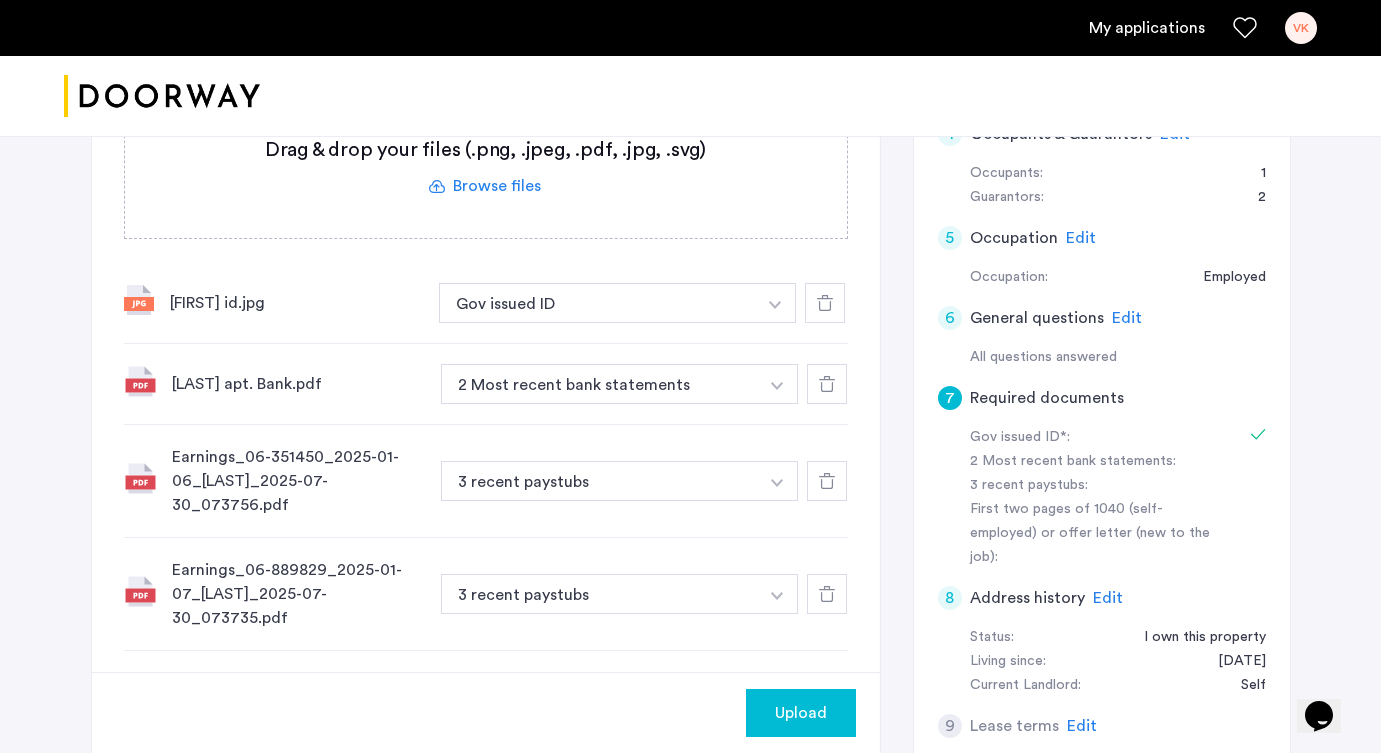 click at bounding box center (775, 303) 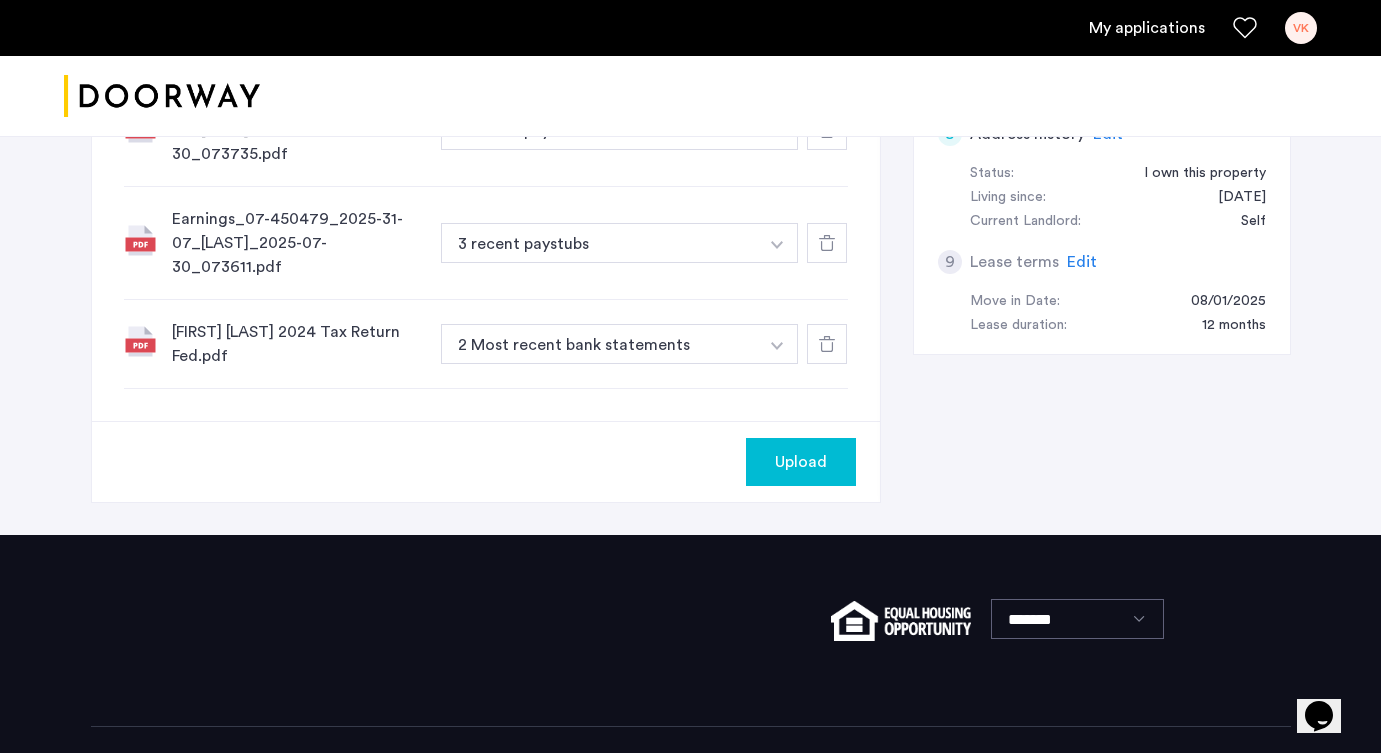 scroll, scrollTop: 1092, scrollLeft: 0, axis: vertical 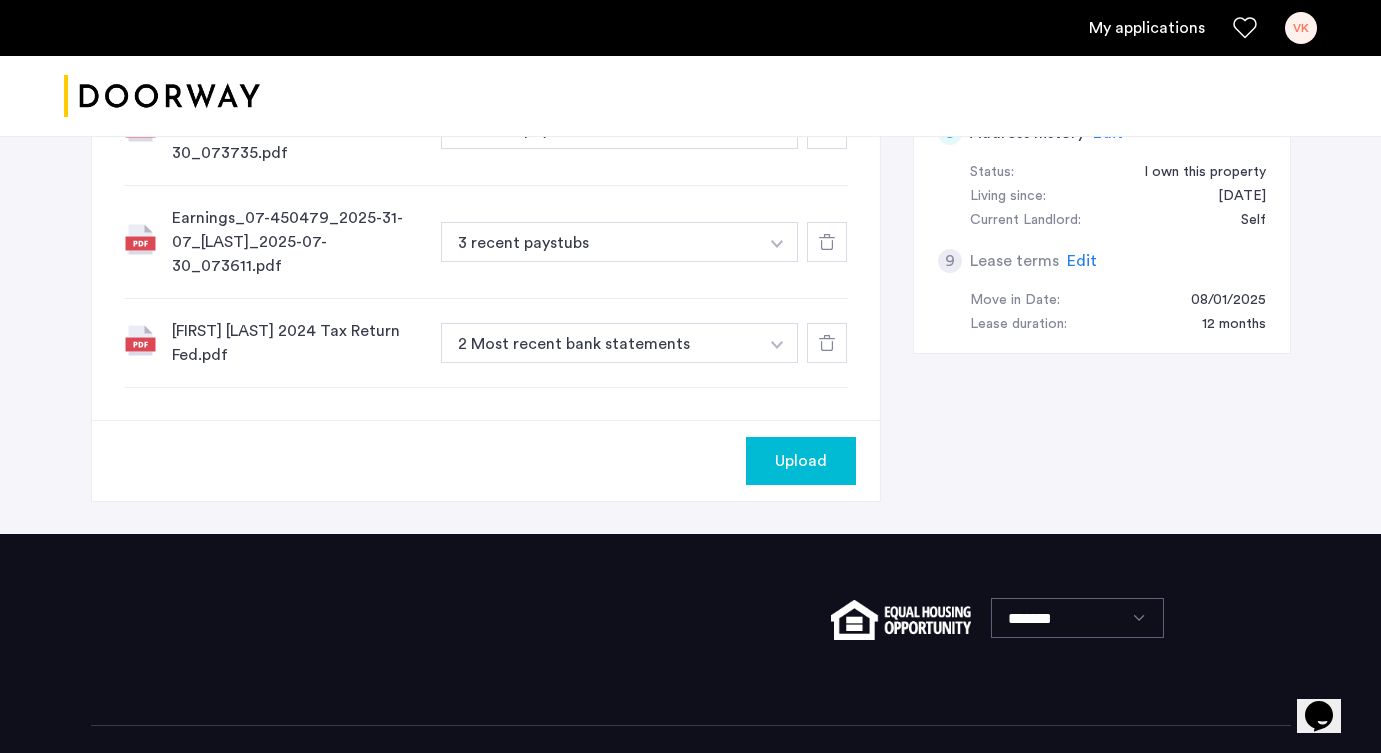 click at bounding box center [775, -160] 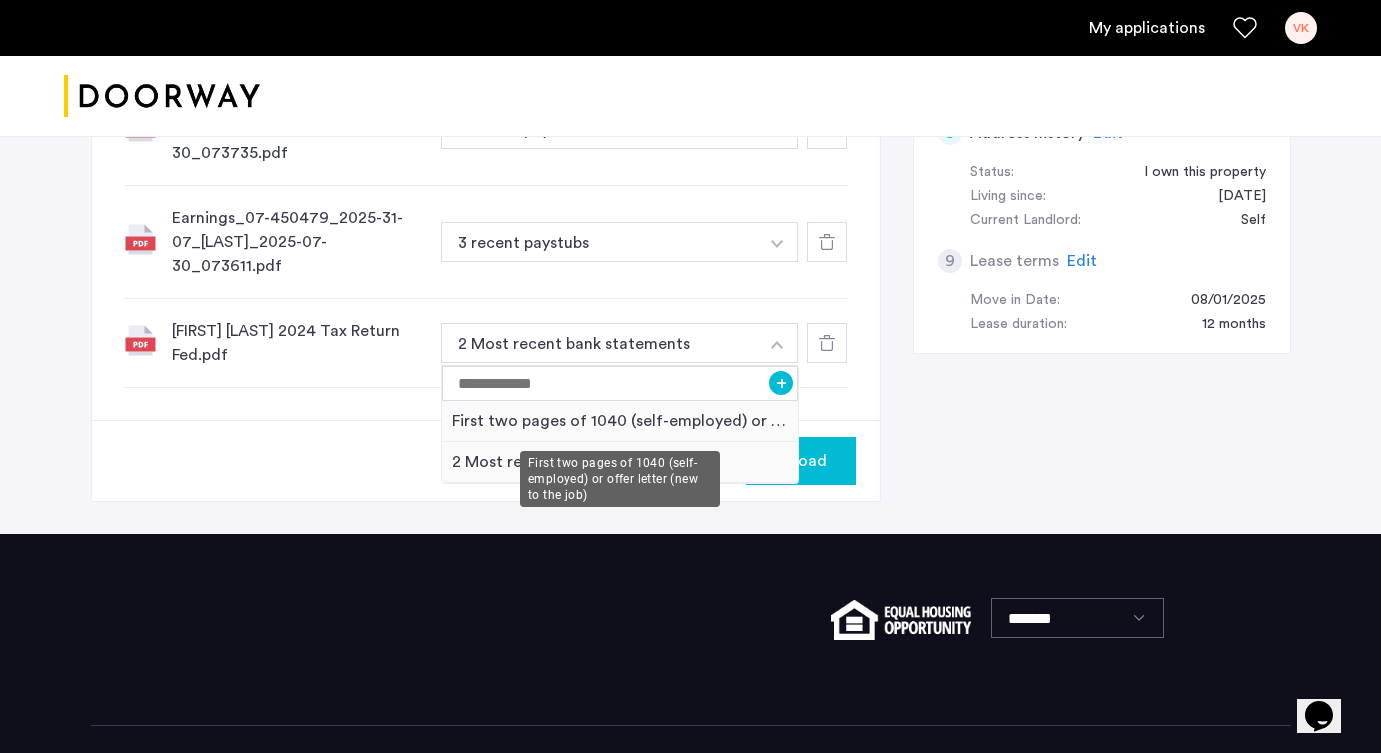 click on "First two pages of 1040 (self-employed) or offer letter (new to the job)" at bounding box center [620, 421] 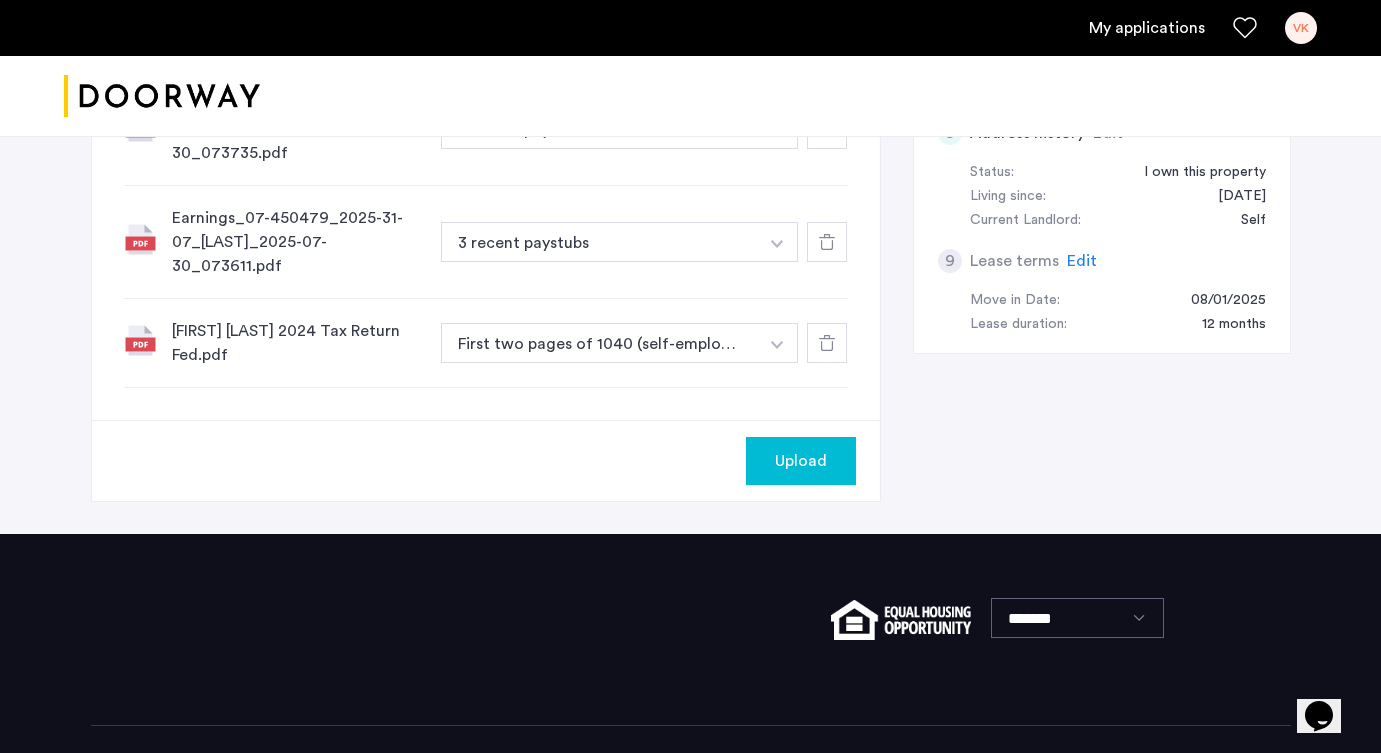 click on "Upload" 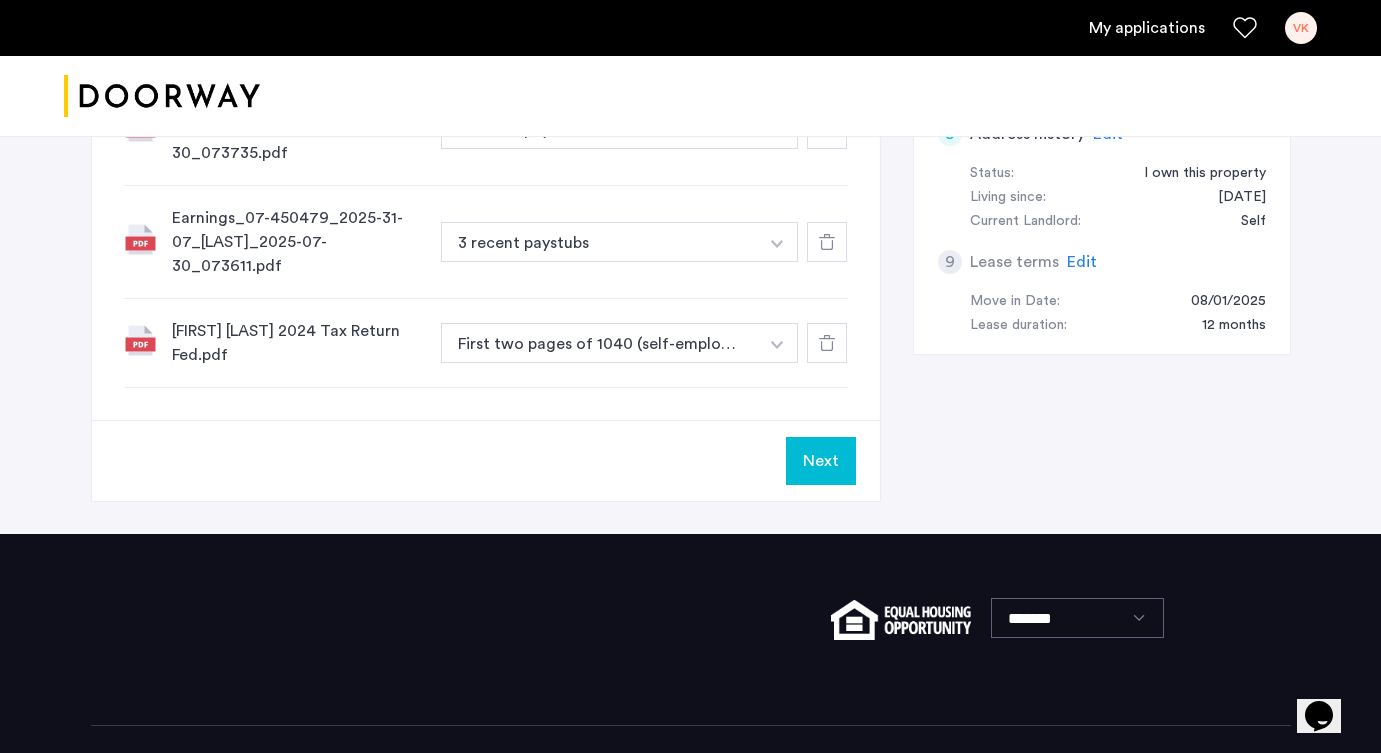 click on "Next" 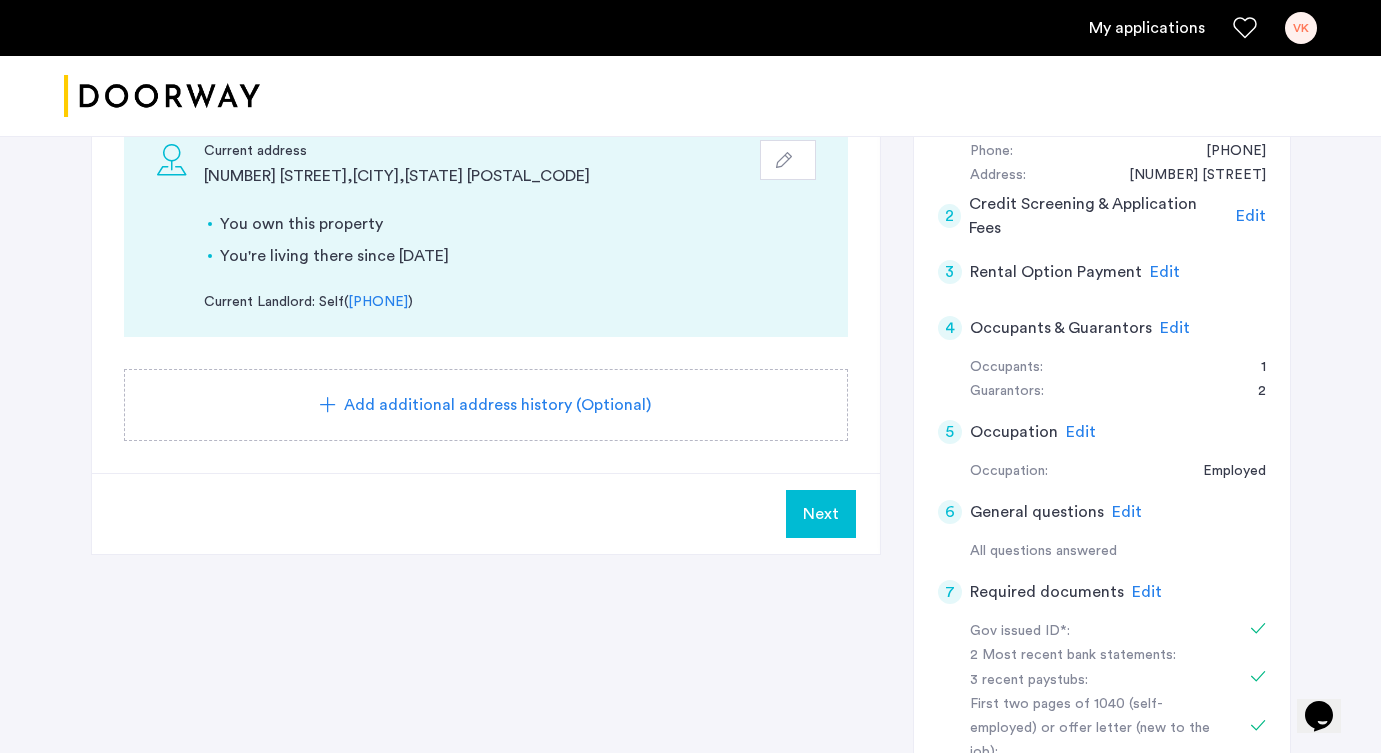 scroll, scrollTop: 444, scrollLeft: 0, axis: vertical 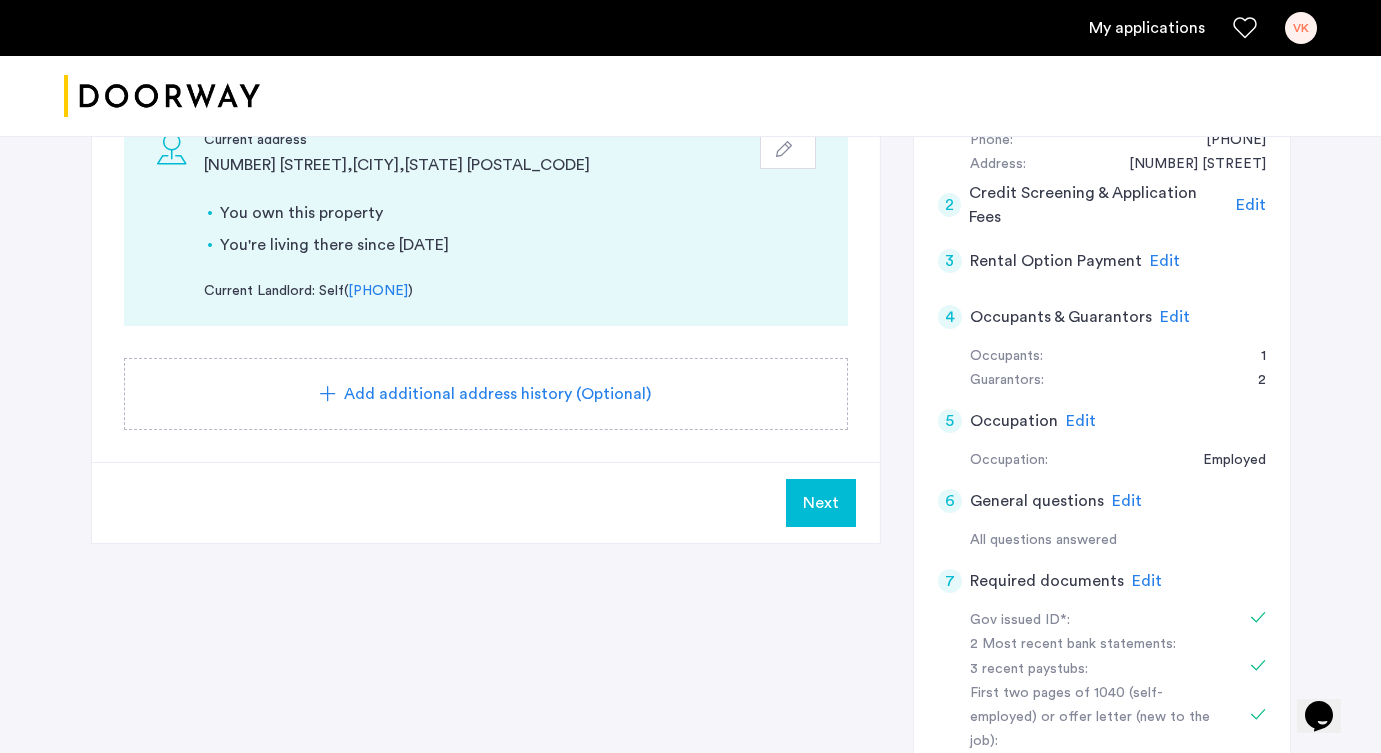 click on "Next" 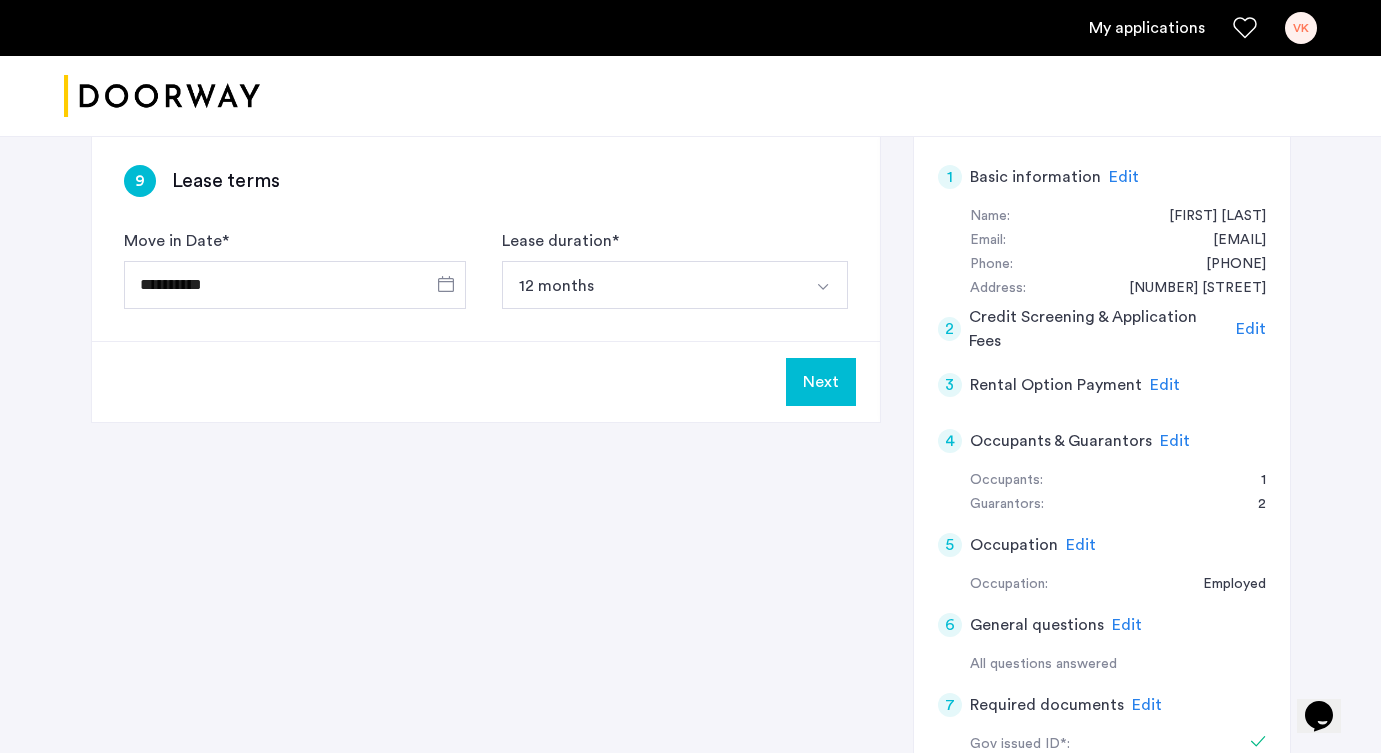scroll, scrollTop: 295, scrollLeft: 0, axis: vertical 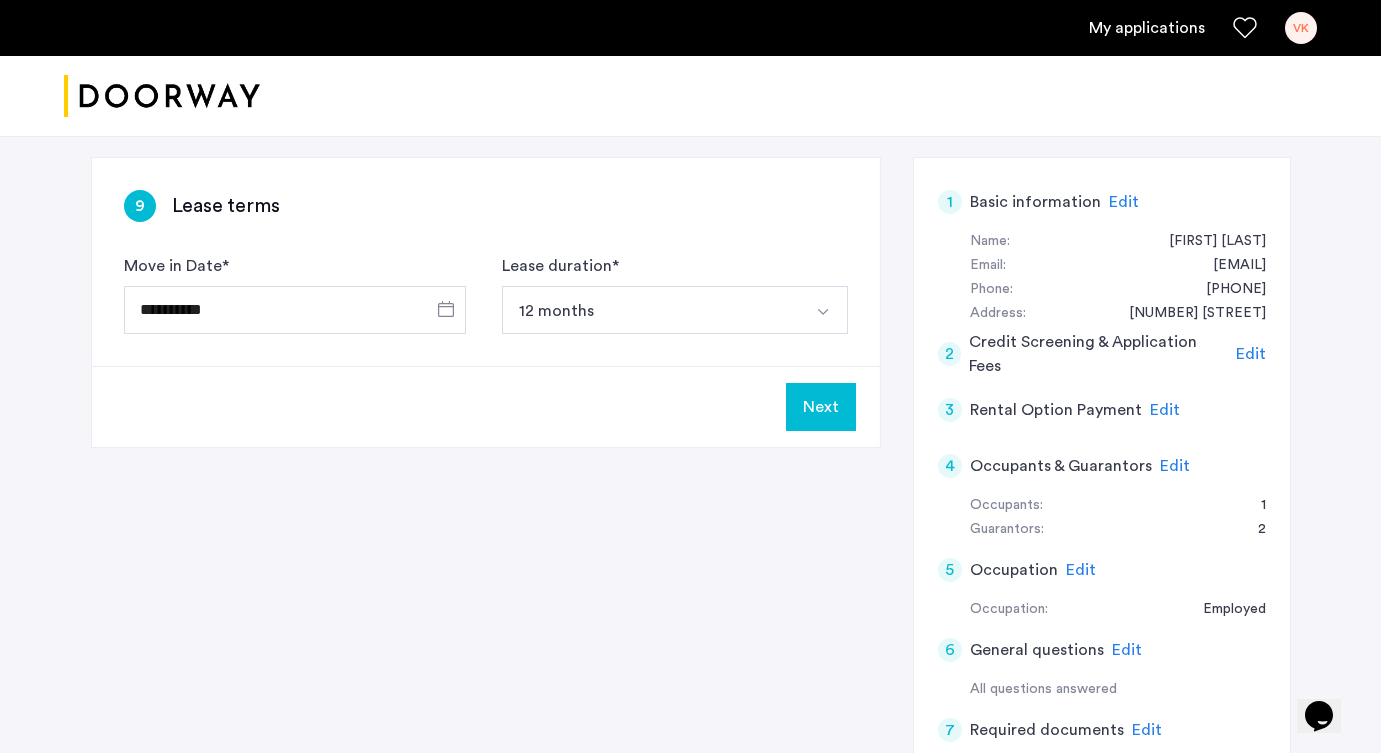 click on "Next" 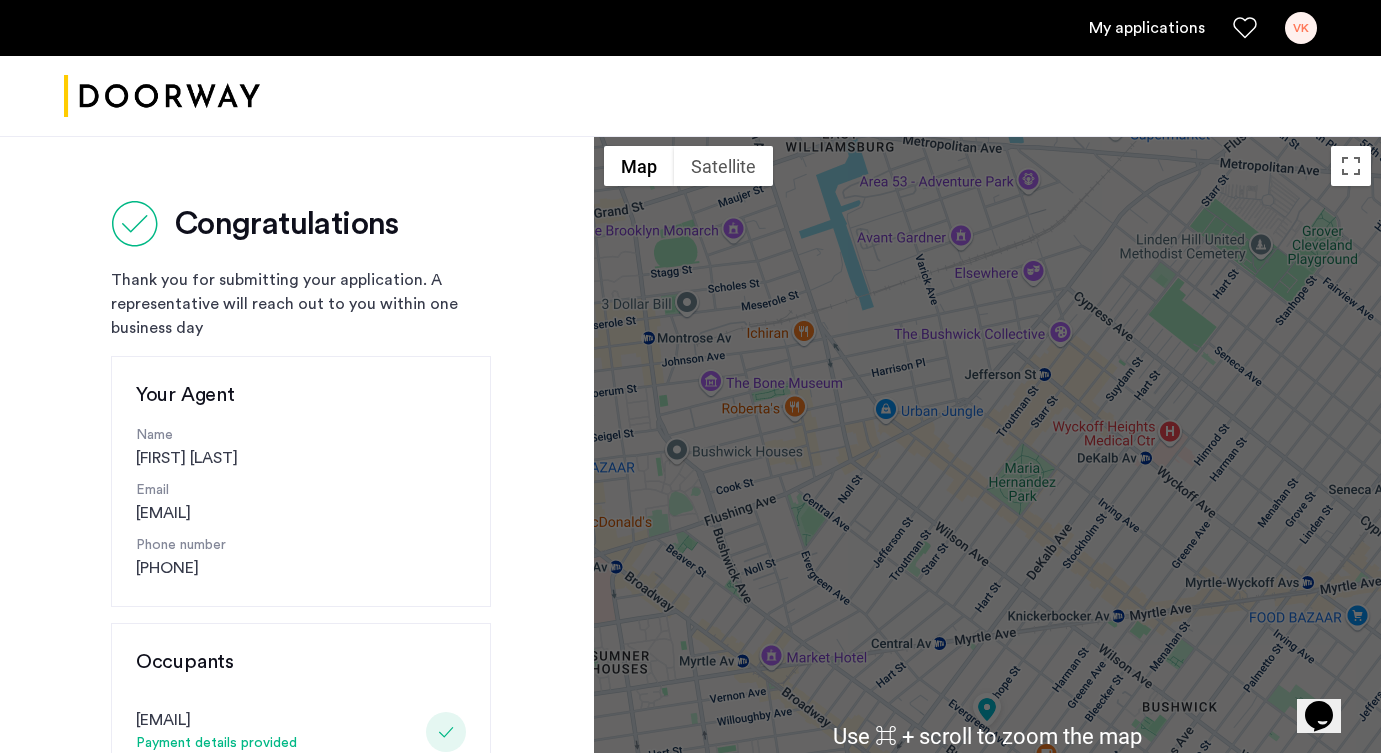 scroll, scrollTop: 0, scrollLeft: 0, axis: both 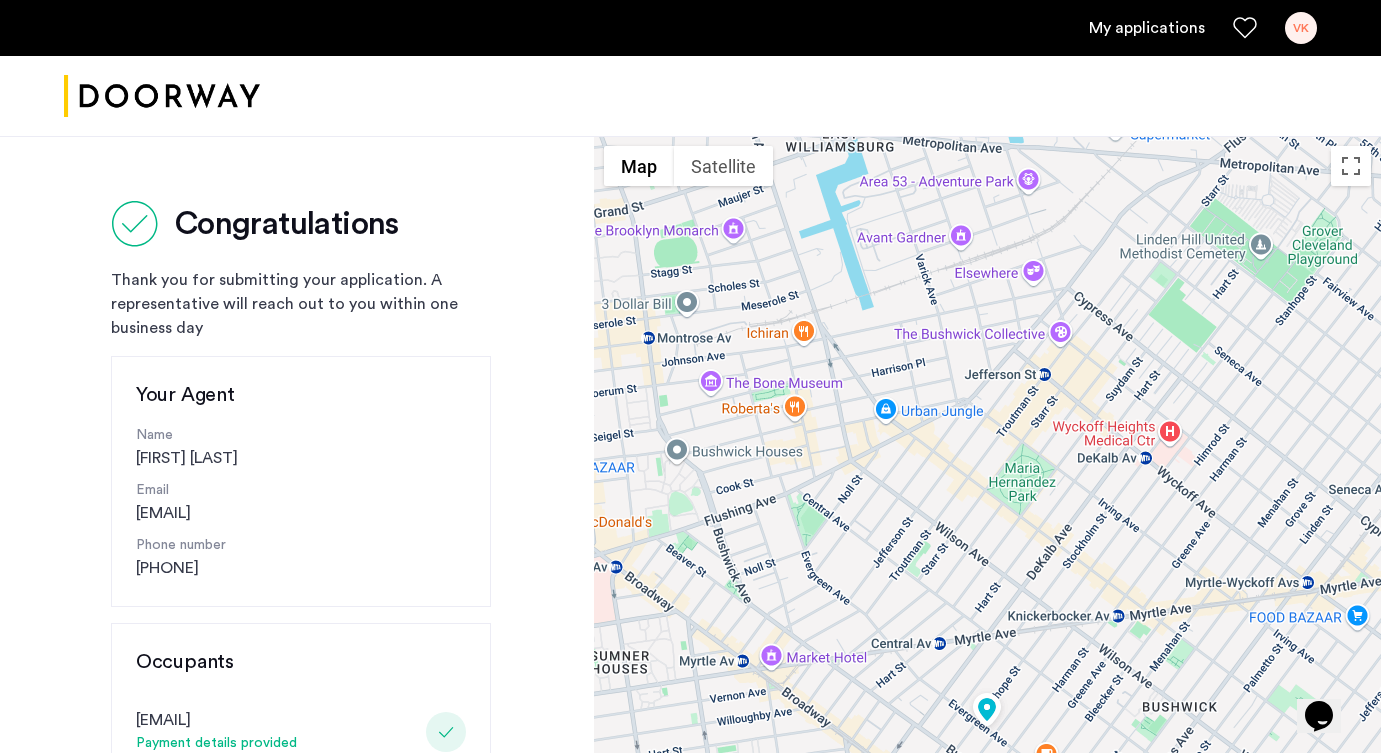 click on "My applications" at bounding box center (1147, 28) 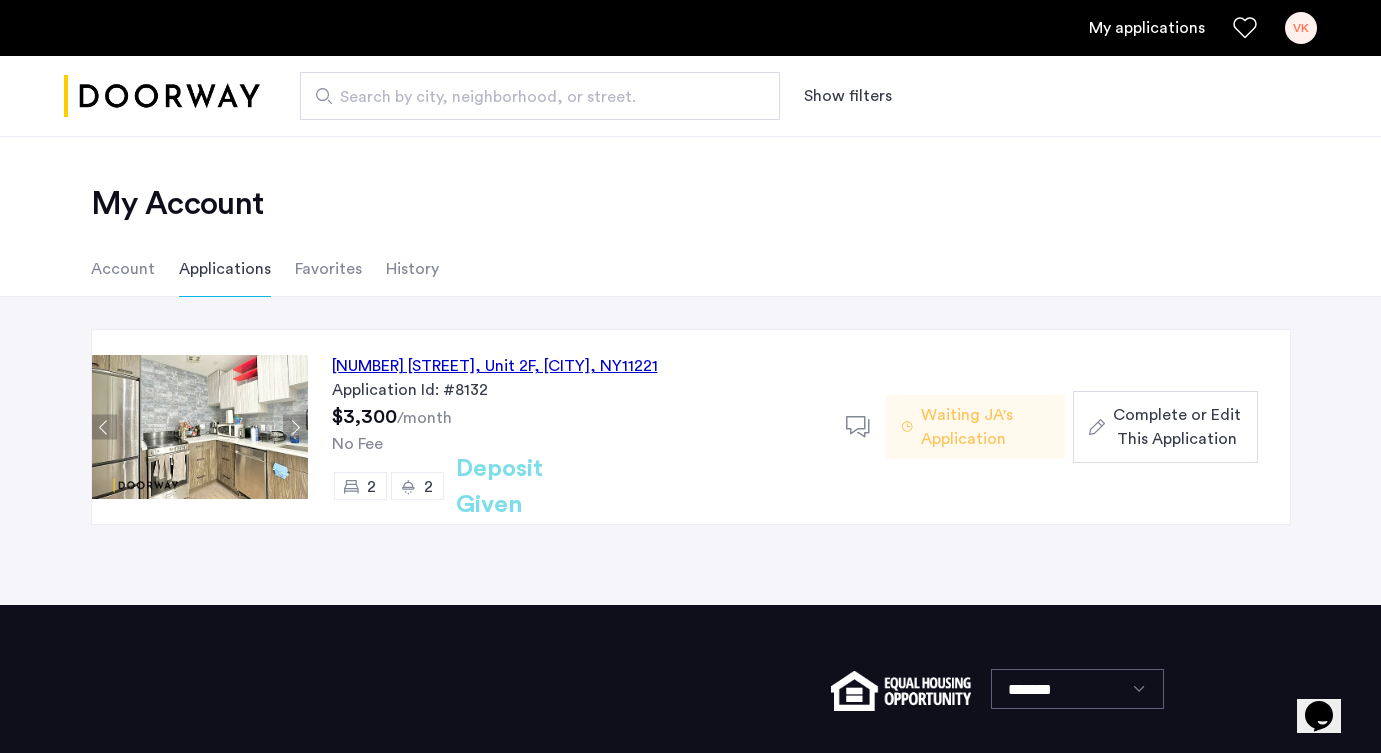 click on "334 Evergreen Avenue, Unit 2F, Brooklyn , NY  11221" 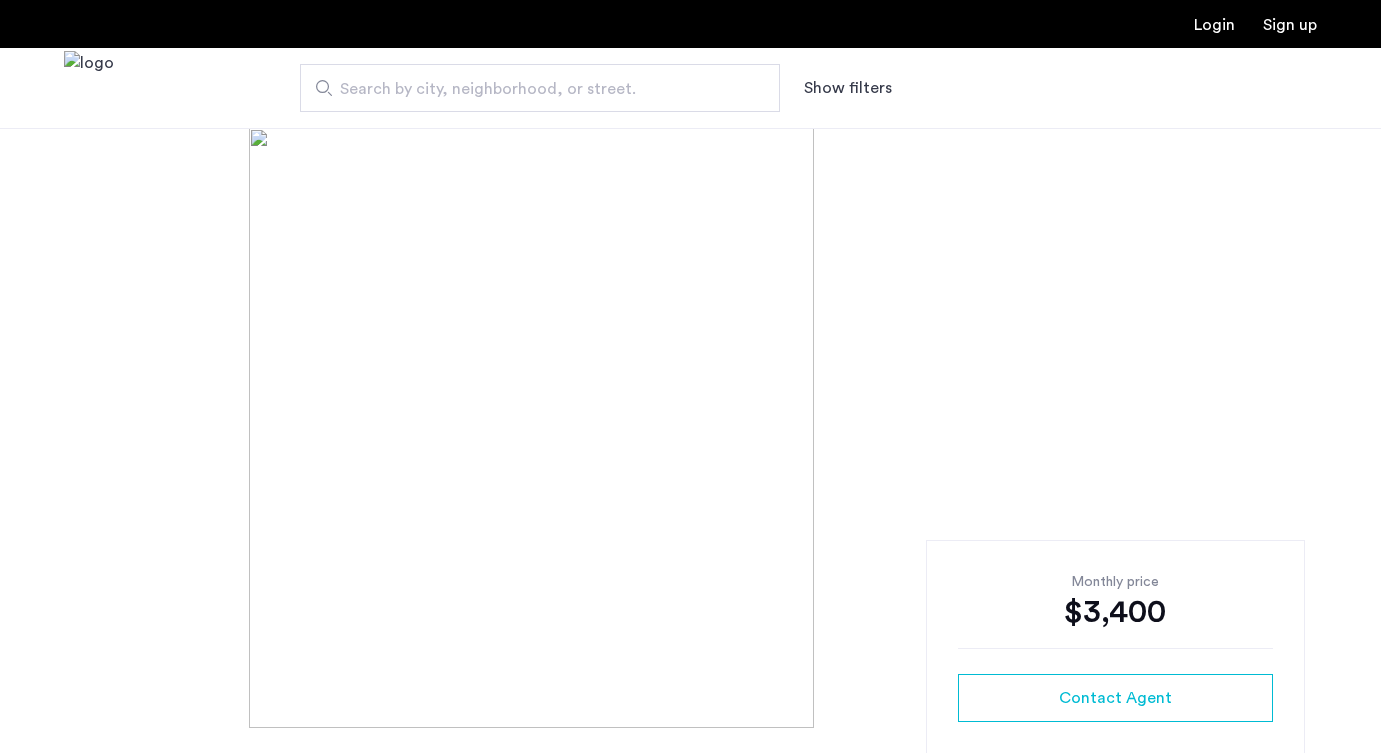 scroll, scrollTop: 0, scrollLeft: 0, axis: both 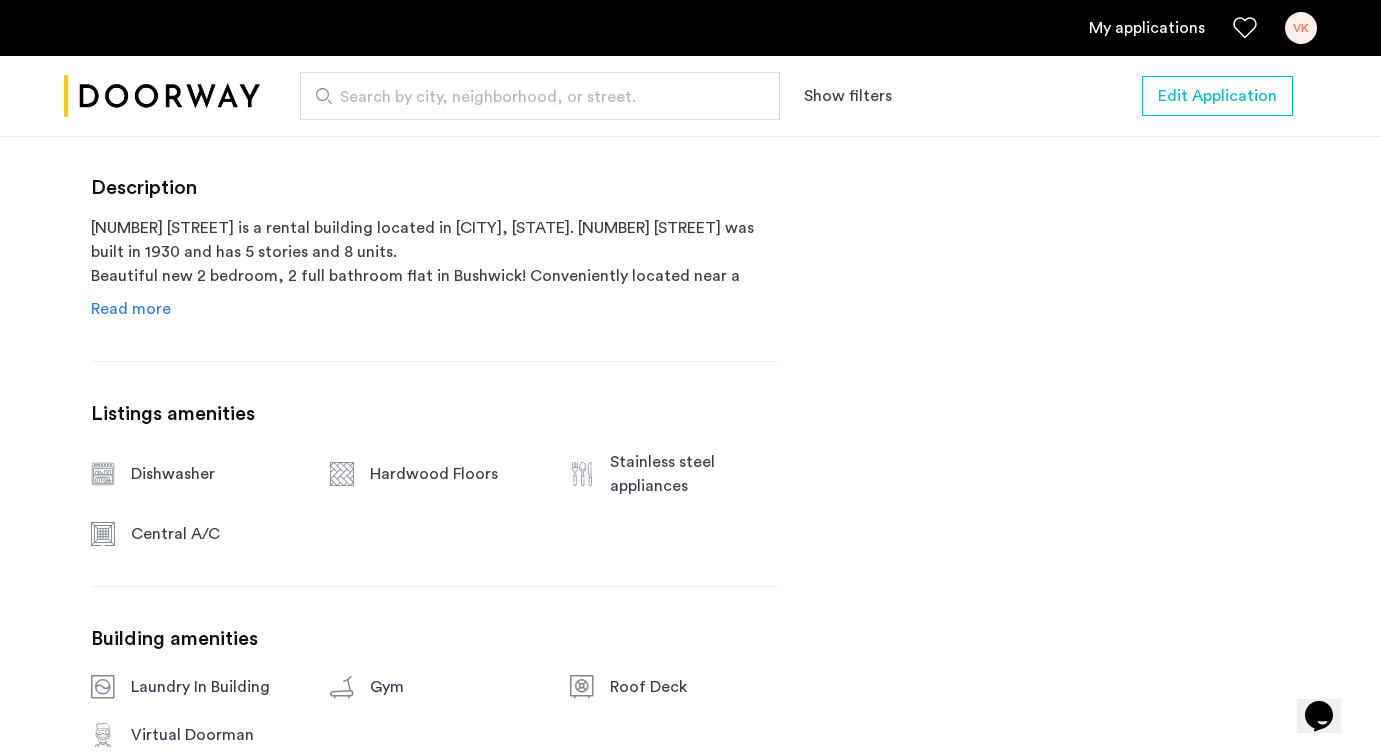 click on "Read more" 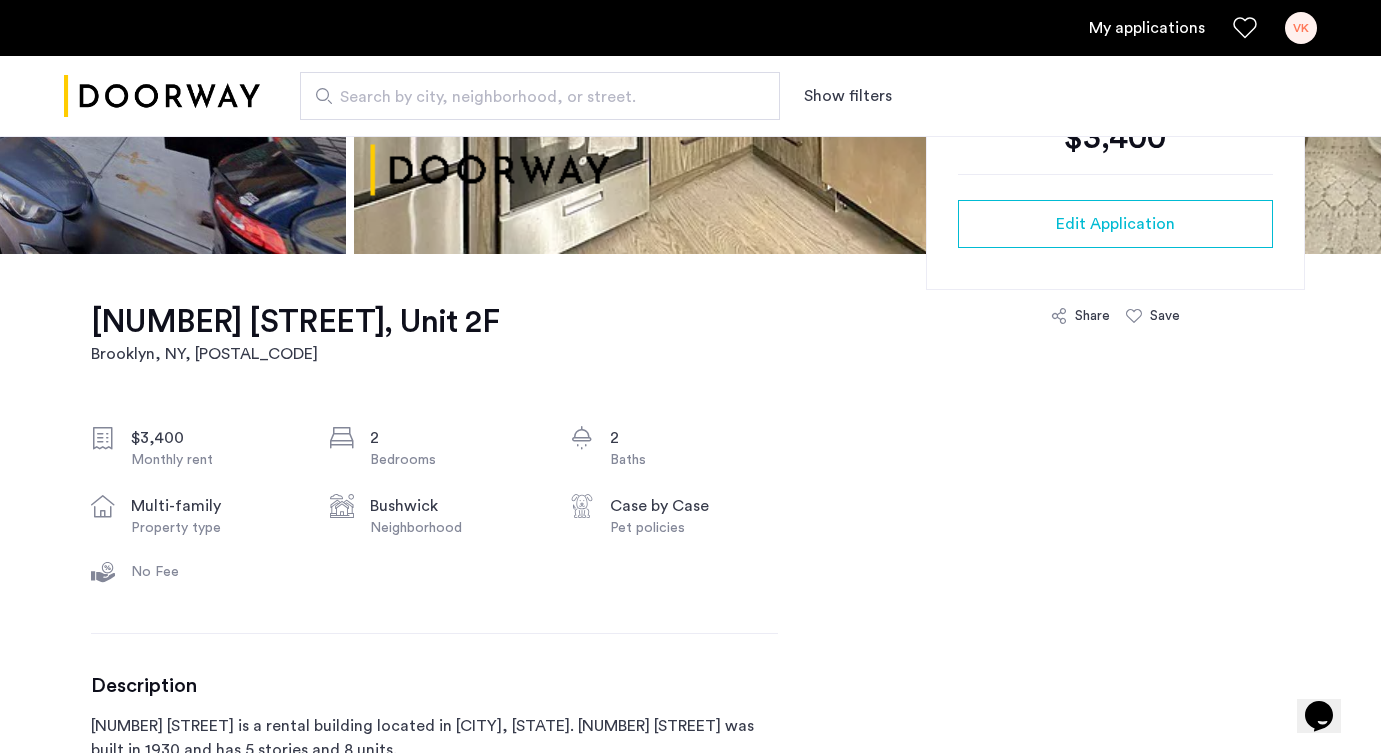 scroll, scrollTop: 480, scrollLeft: 0, axis: vertical 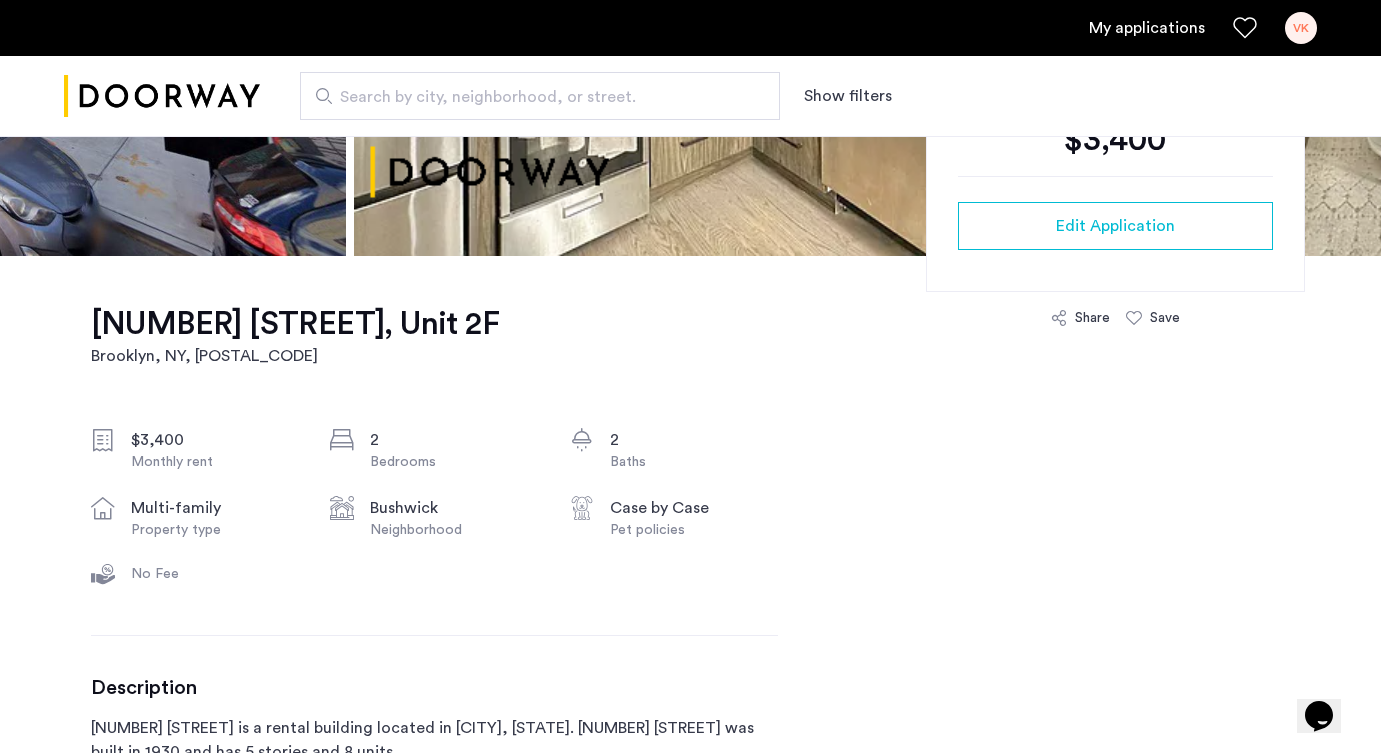 click on "[NUMBER] [STREET], Unit 2F" 